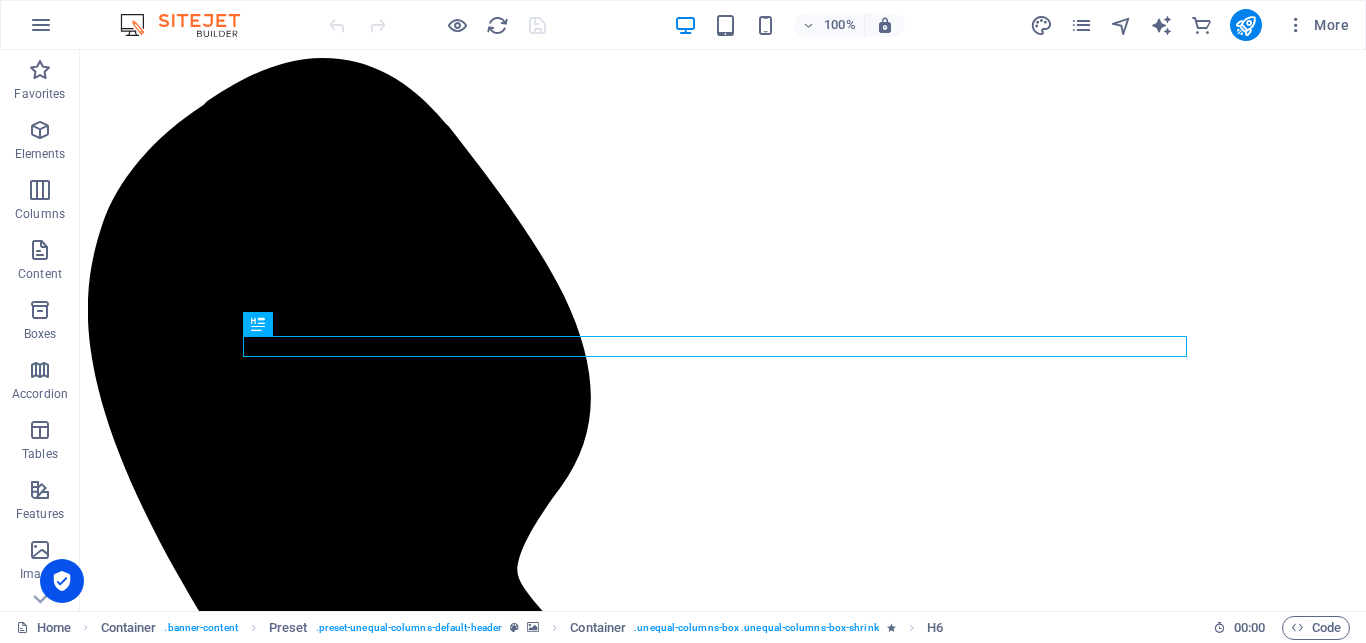 scroll, scrollTop: 429, scrollLeft: 0, axis: vertical 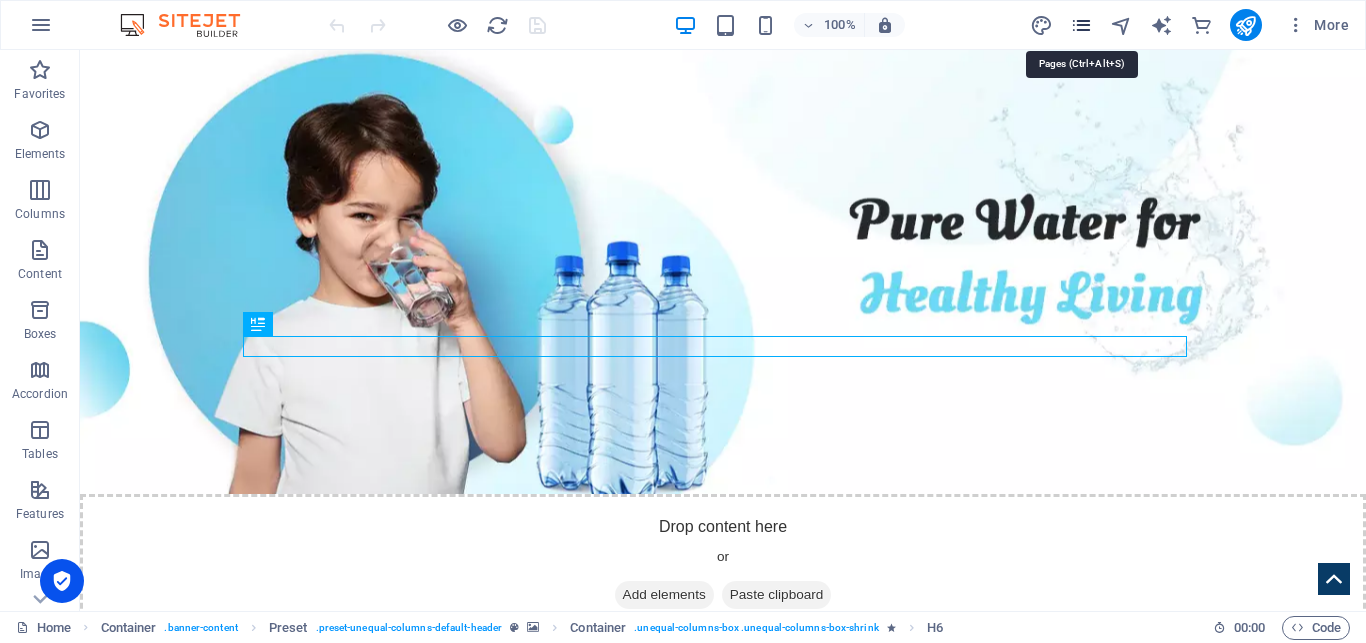click at bounding box center [1081, 25] 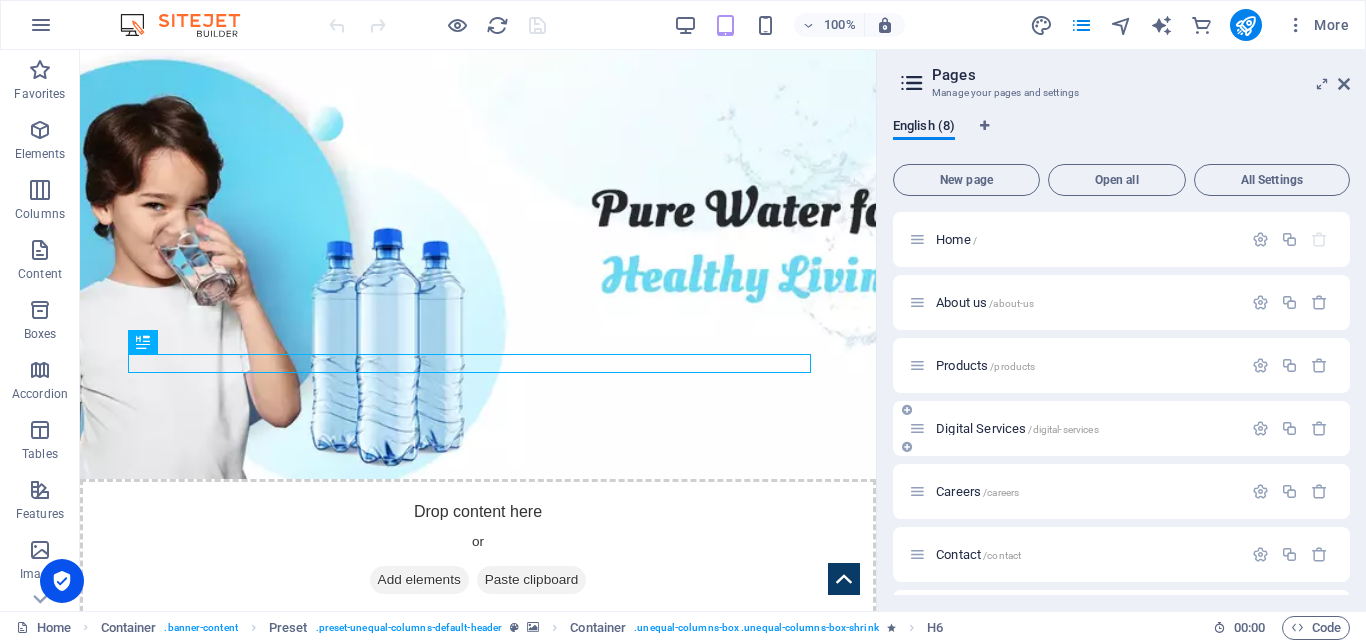 click on "Digital Services /digital-services" at bounding box center (1017, 428) 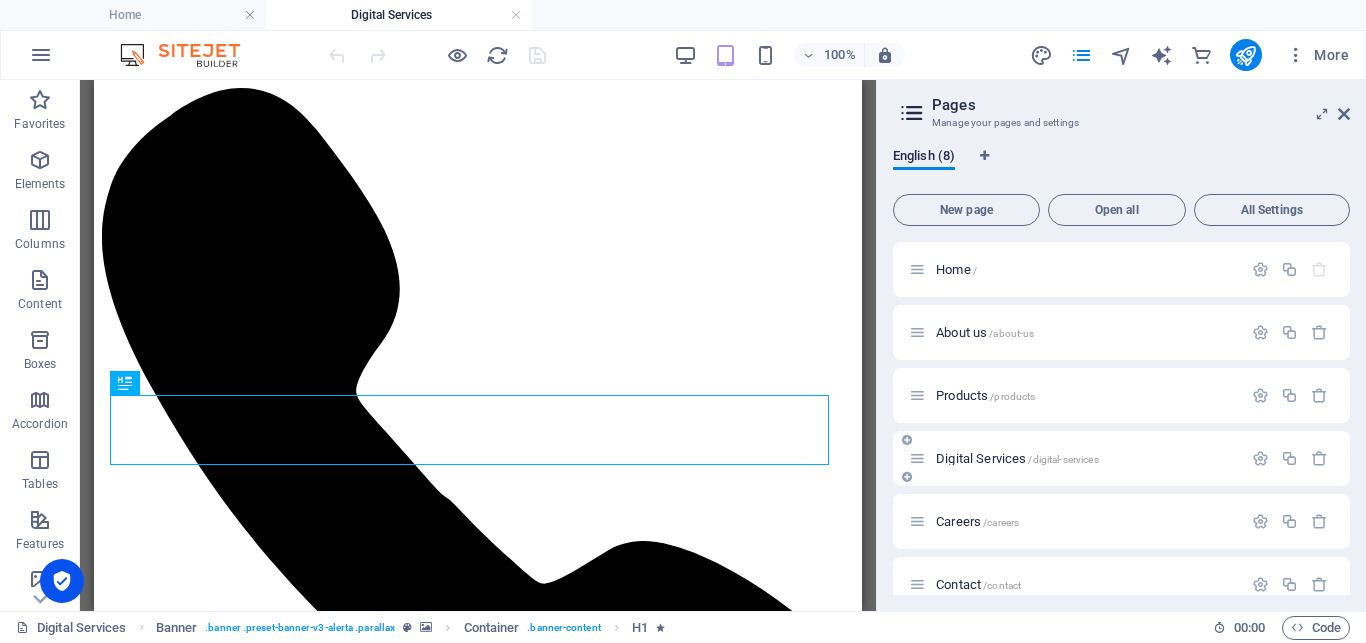 scroll, scrollTop: 0, scrollLeft: 0, axis: both 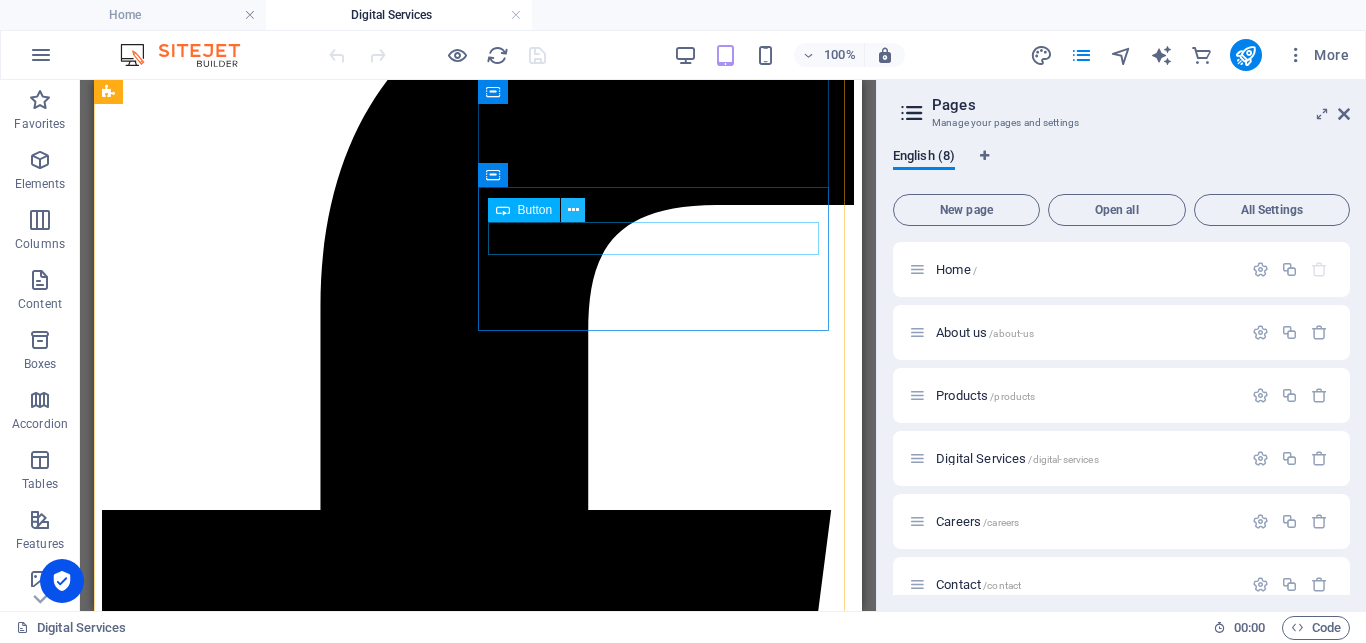 click at bounding box center (573, 210) 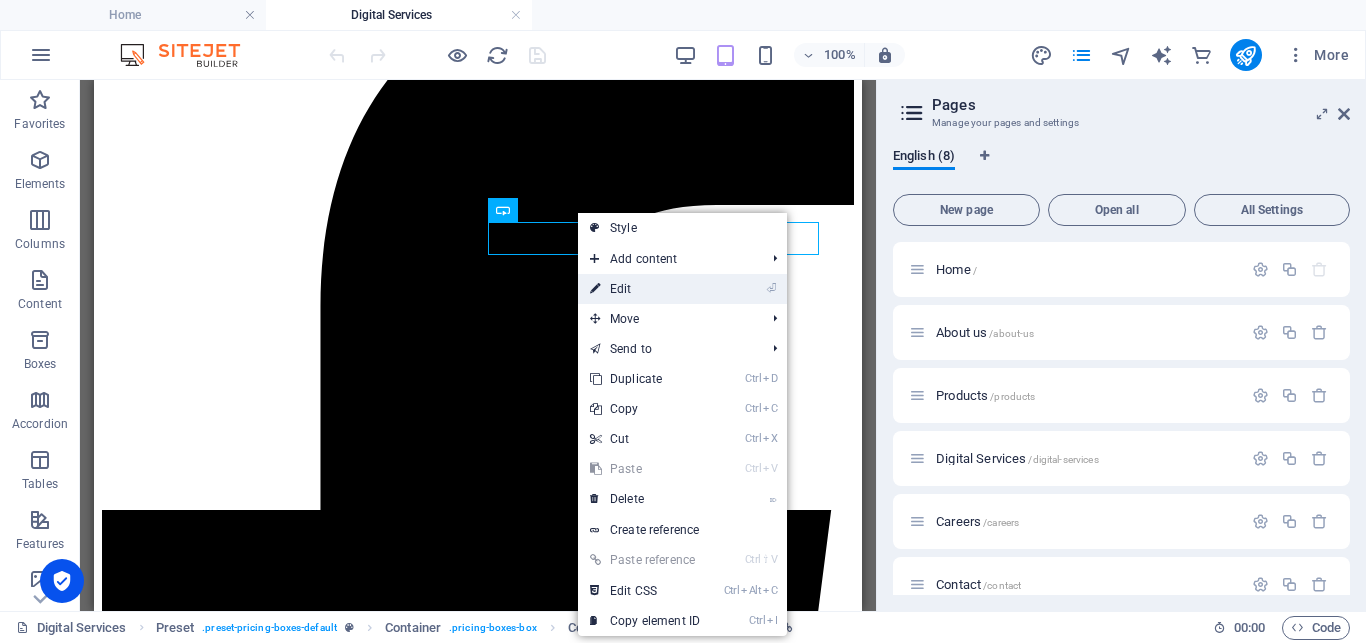 click on "⏎  Edit" at bounding box center (645, 289) 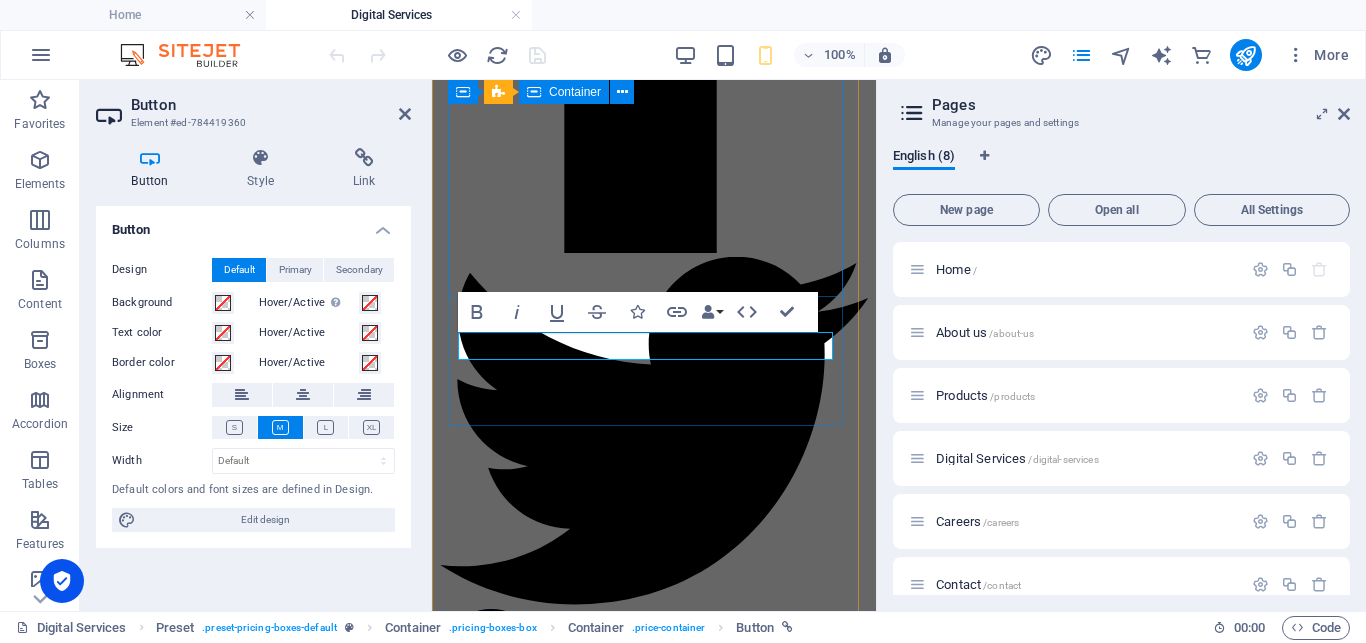 scroll, scrollTop: 1990, scrollLeft: 0, axis: vertical 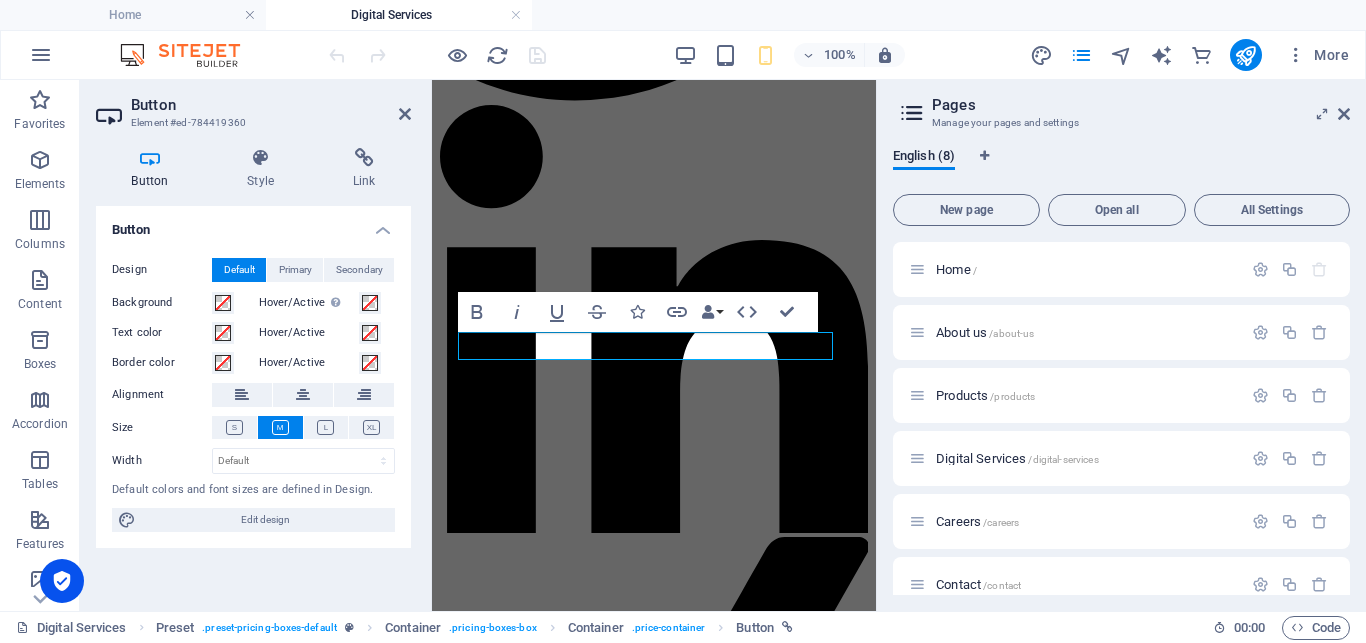 click at bounding box center [150, 158] 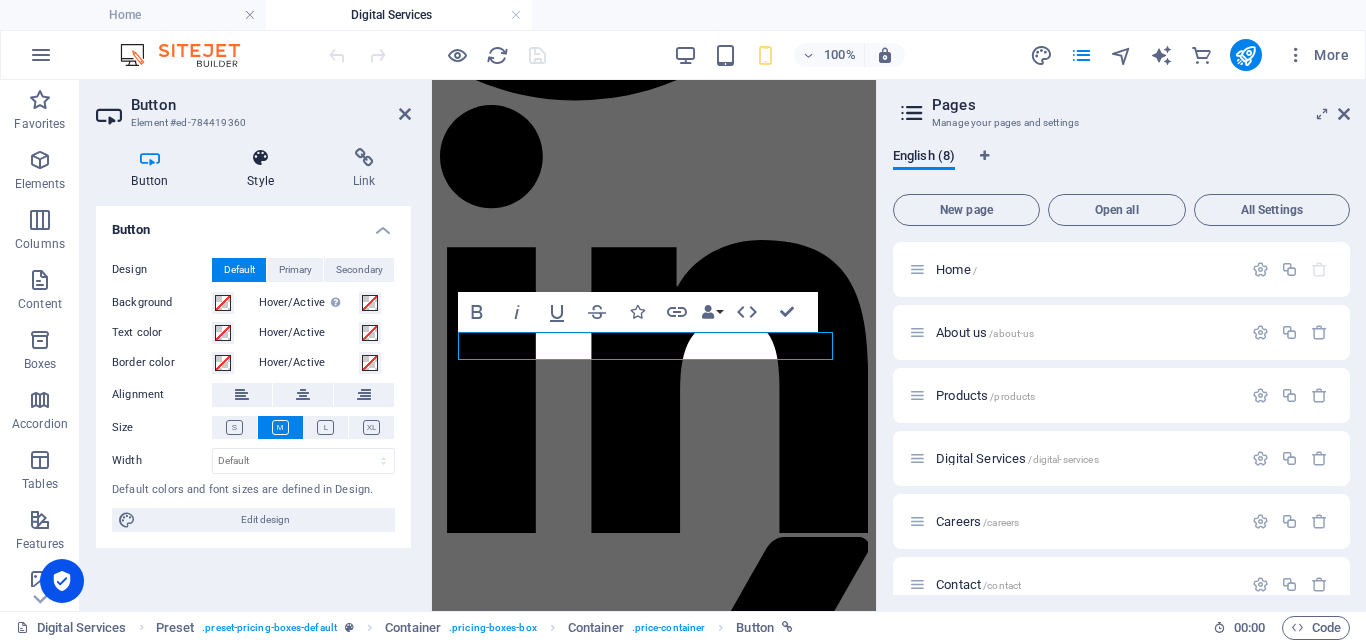 click on "Style" at bounding box center (265, 169) 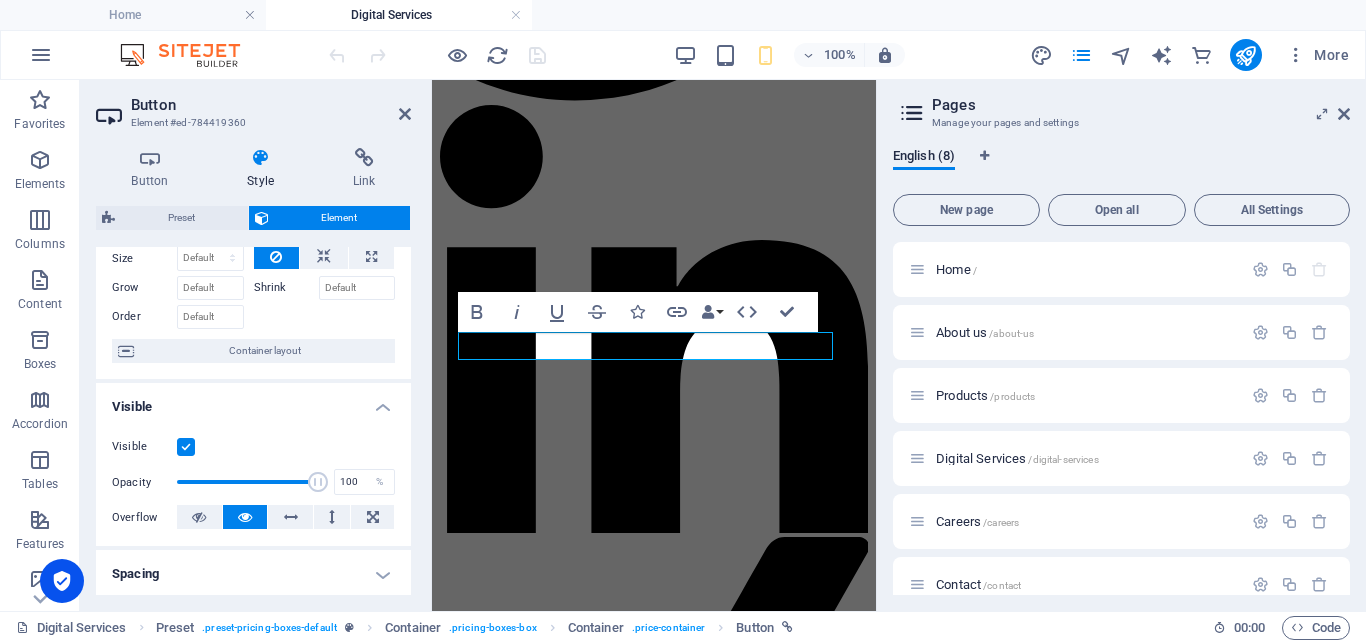 scroll, scrollTop: 0, scrollLeft: 0, axis: both 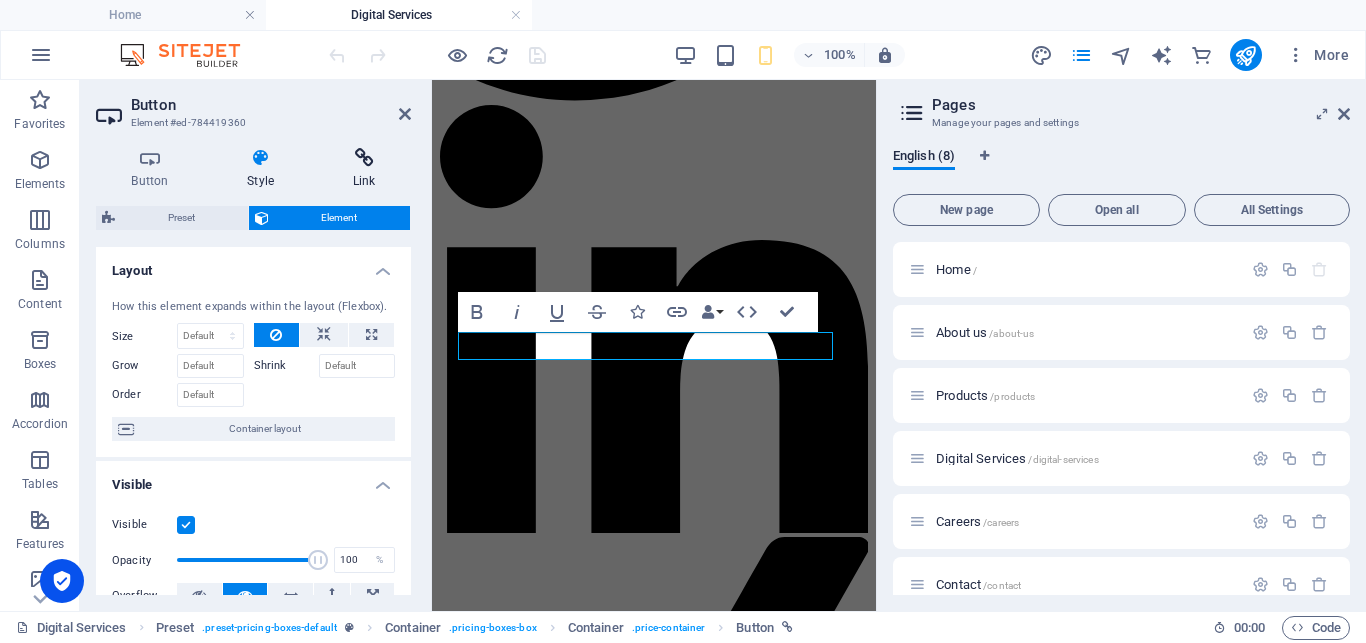click on "Link" at bounding box center [364, 169] 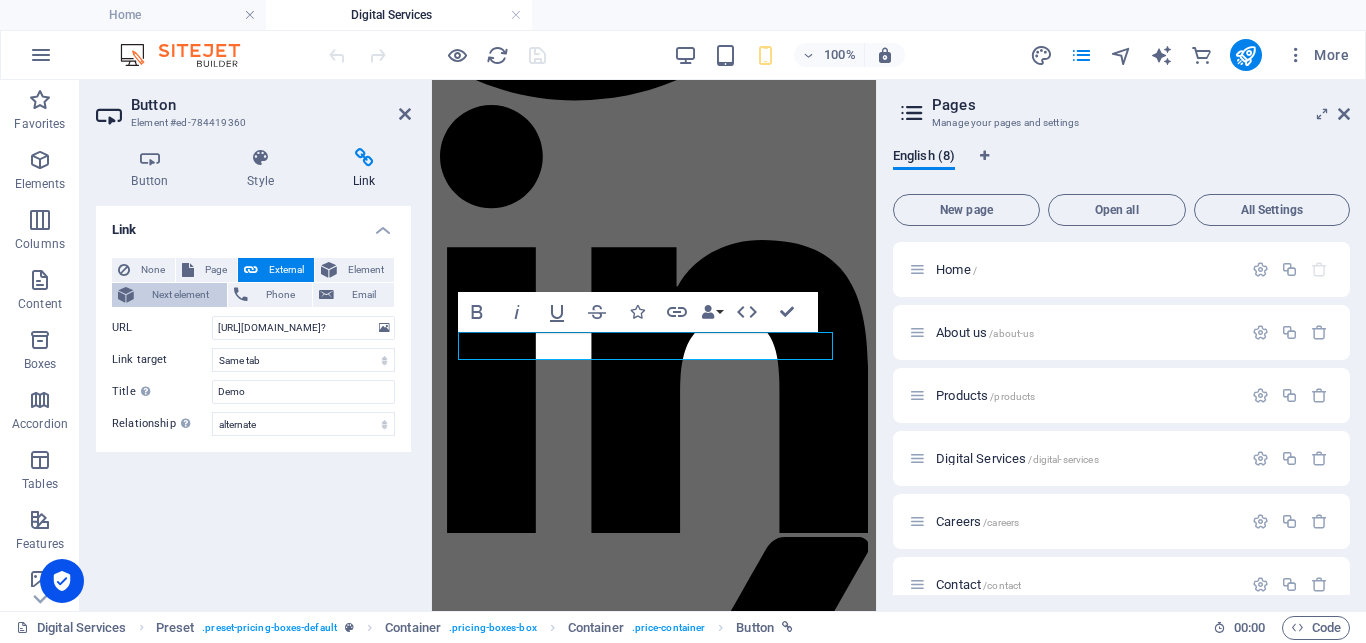 click on "Next element" at bounding box center [180, 295] 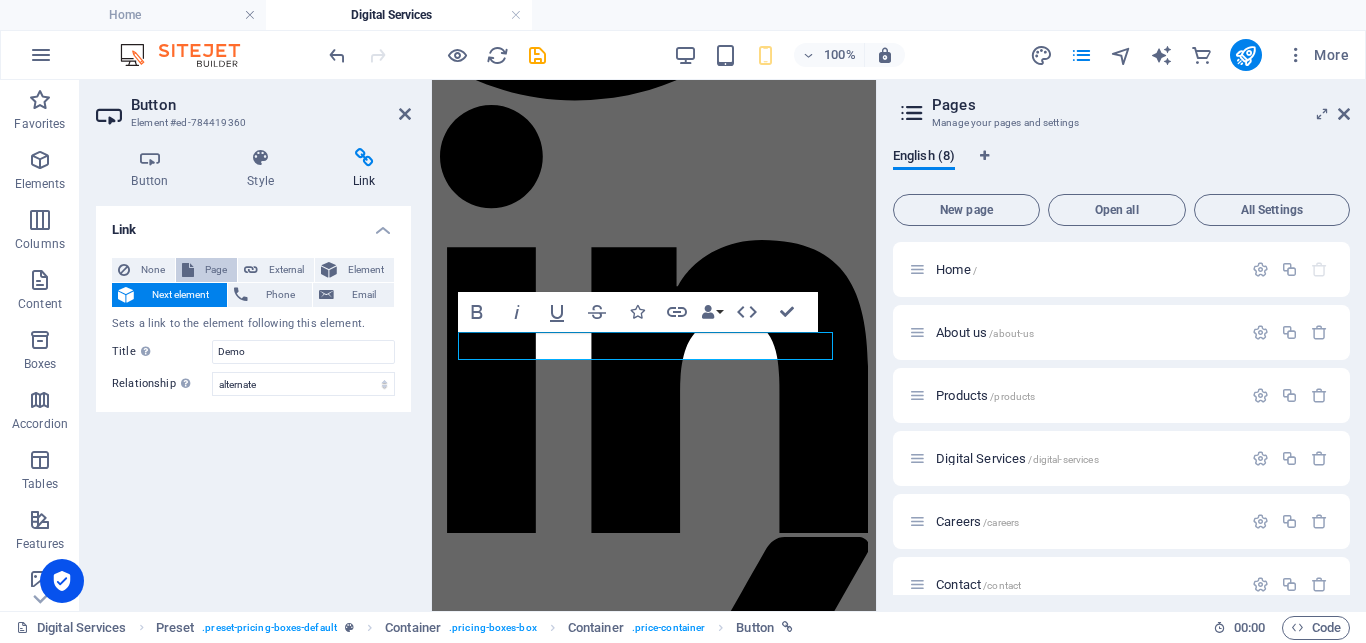 click on "Page" at bounding box center [215, 270] 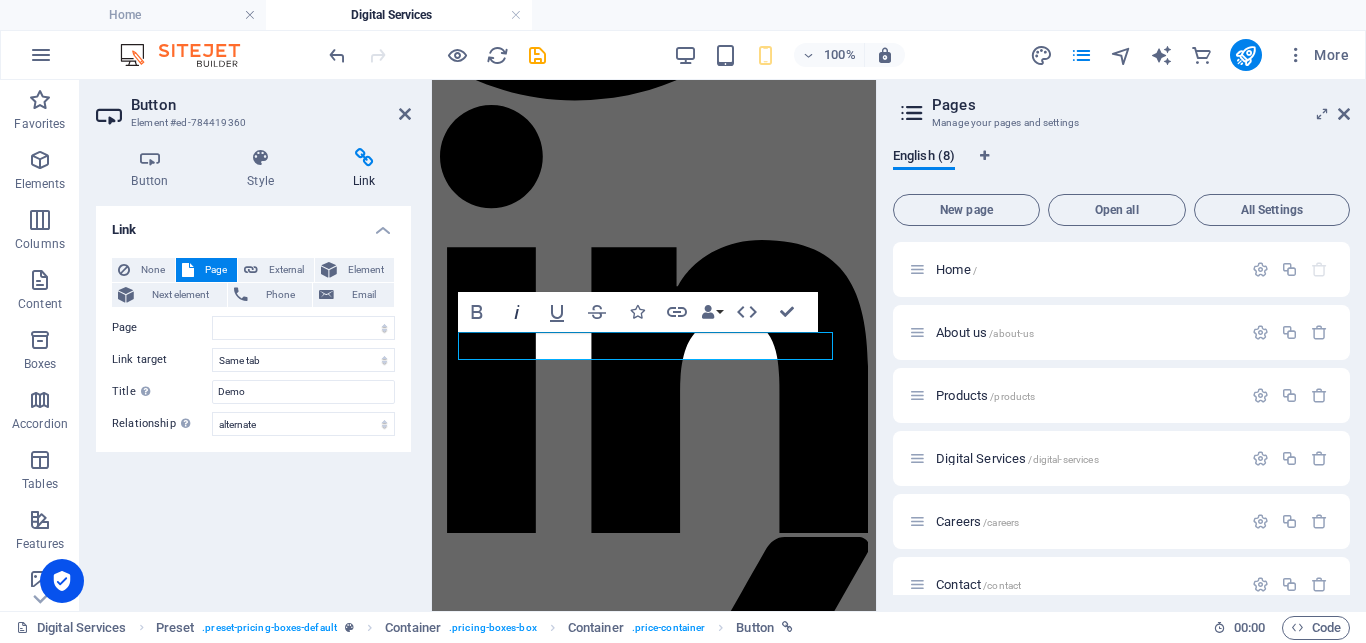 click on "Italic" at bounding box center [517, 312] 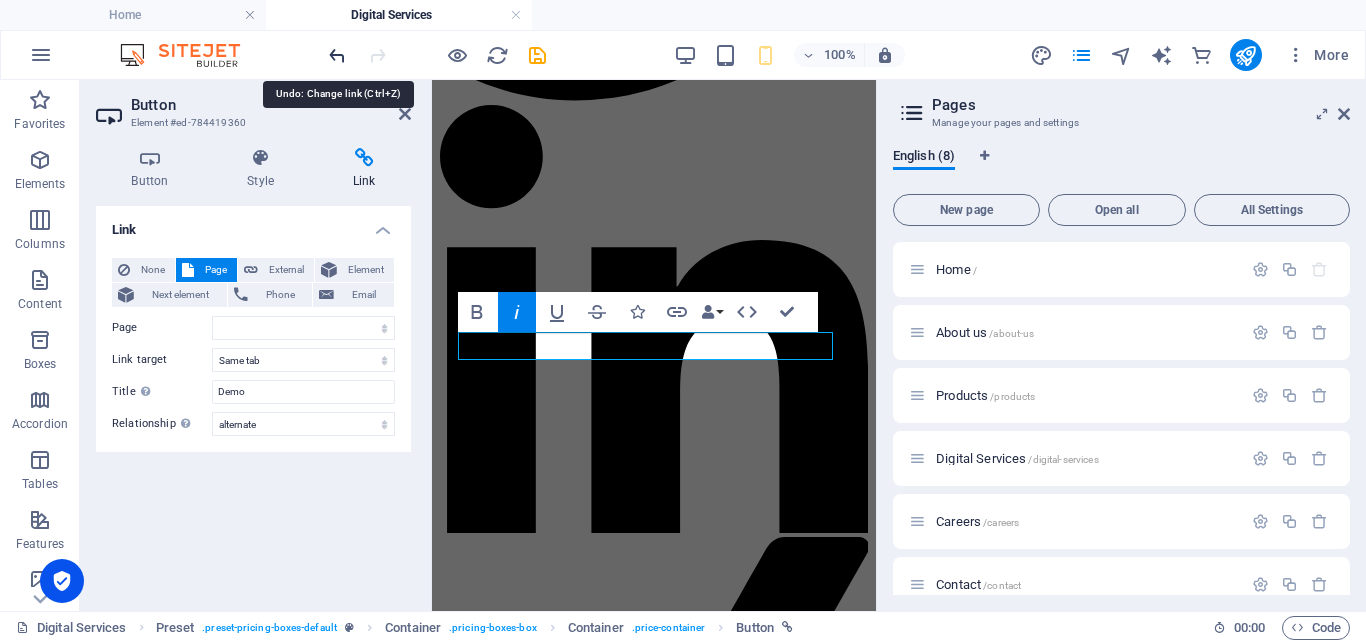 click at bounding box center (337, 55) 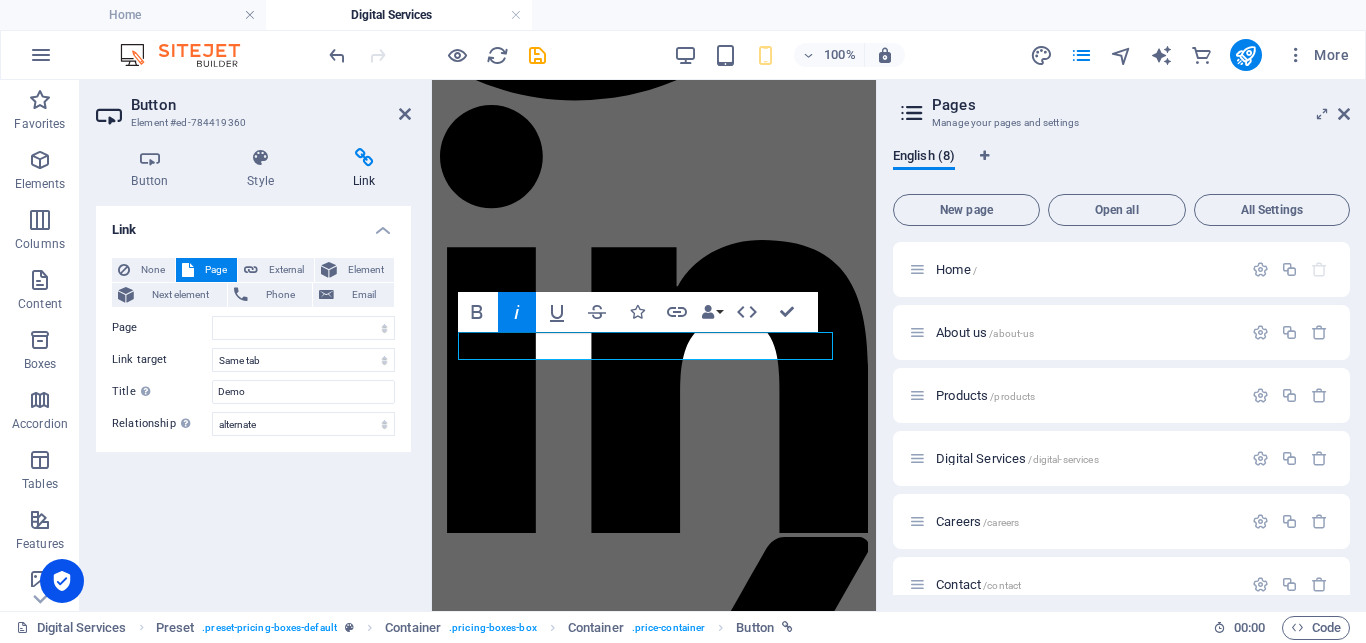 click 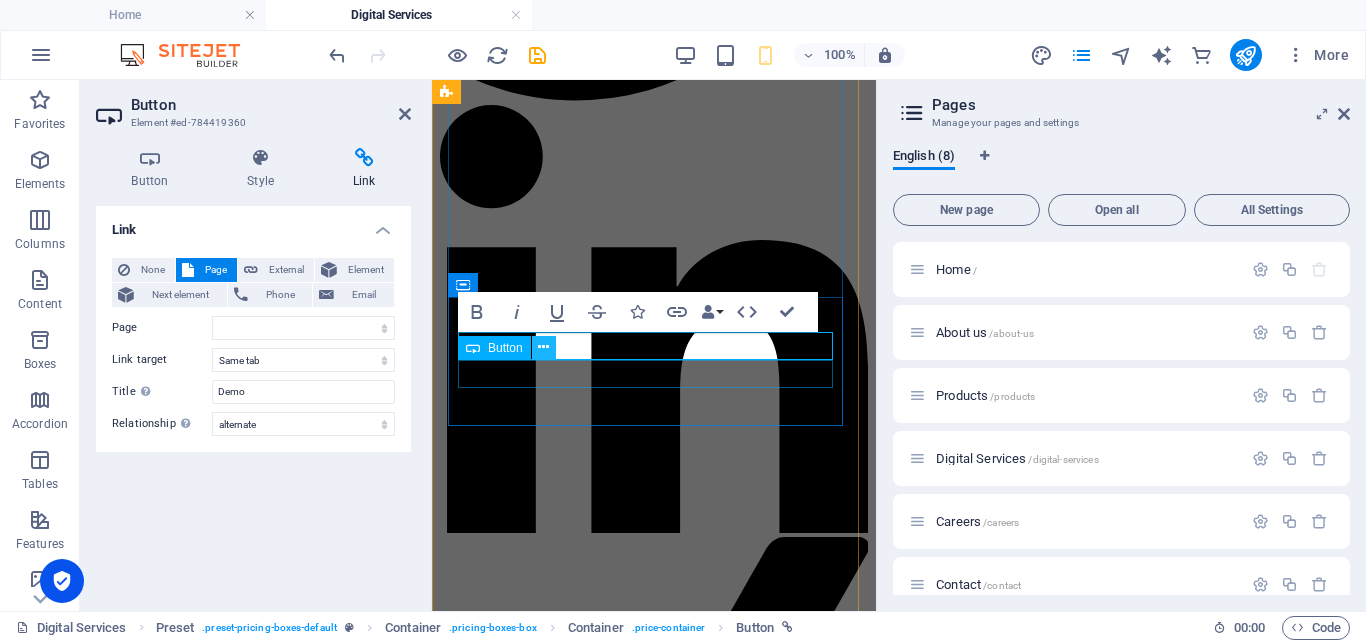 click at bounding box center (543, 347) 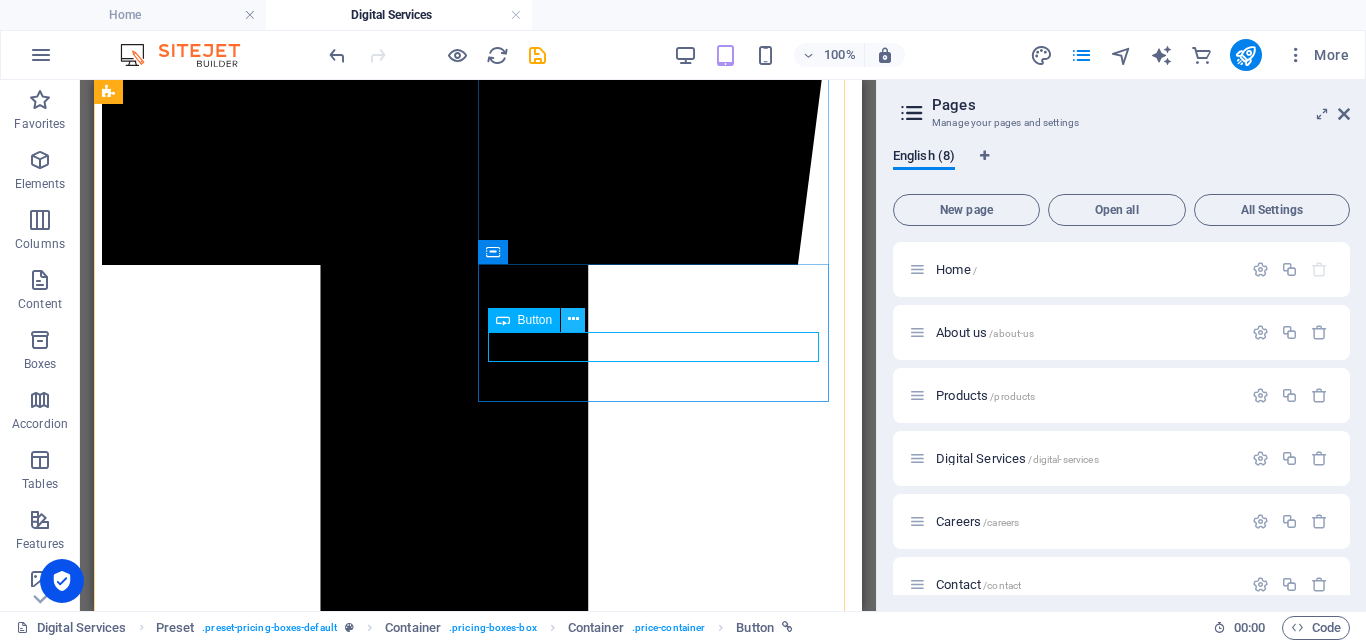 scroll, scrollTop: 1409, scrollLeft: 0, axis: vertical 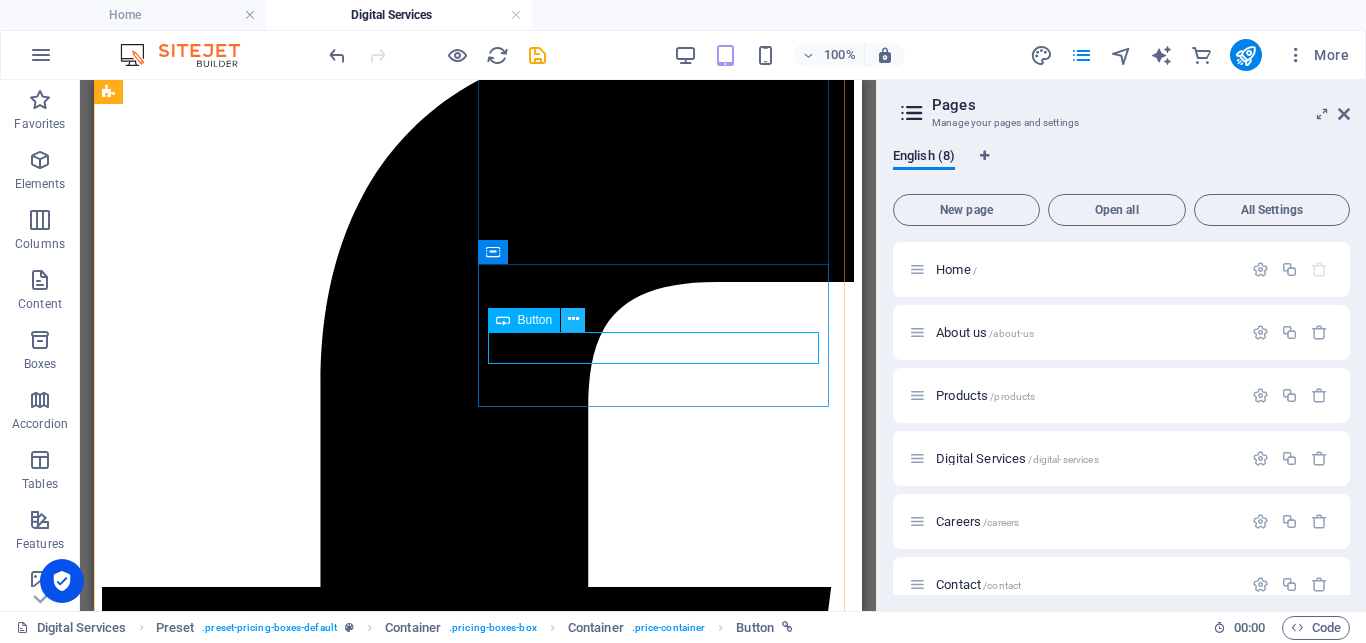 click at bounding box center (573, 319) 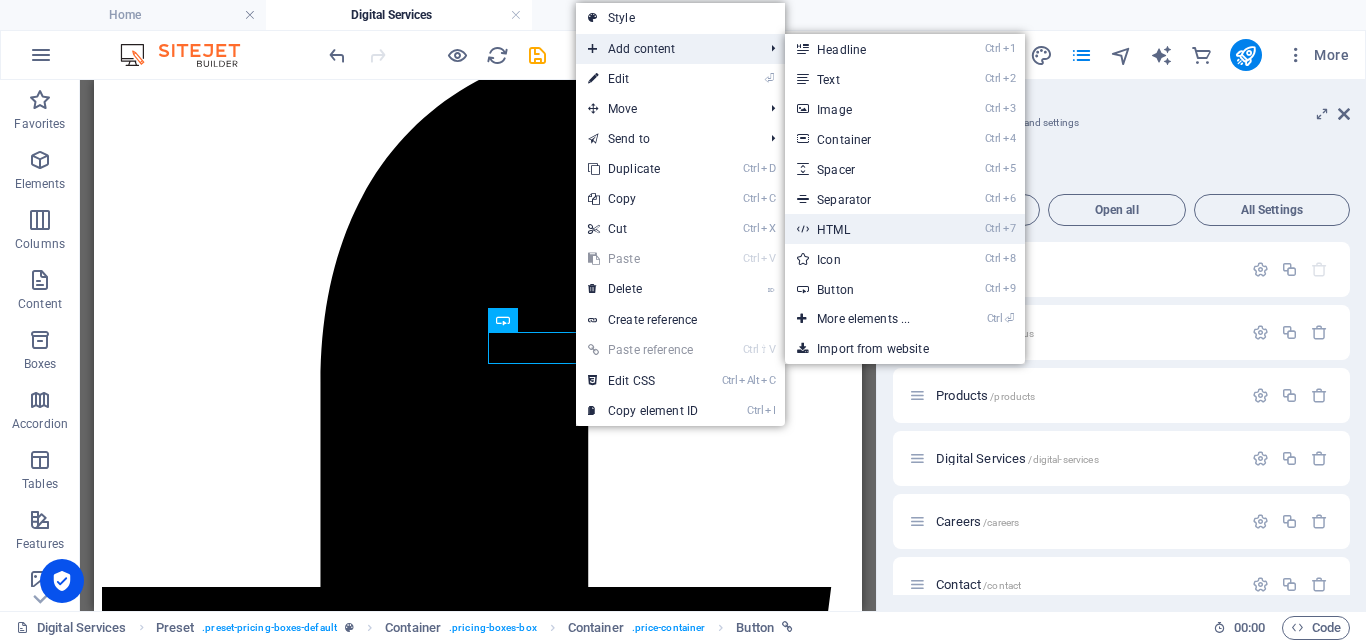 click on "Ctrl 7  HTML" at bounding box center (867, 229) 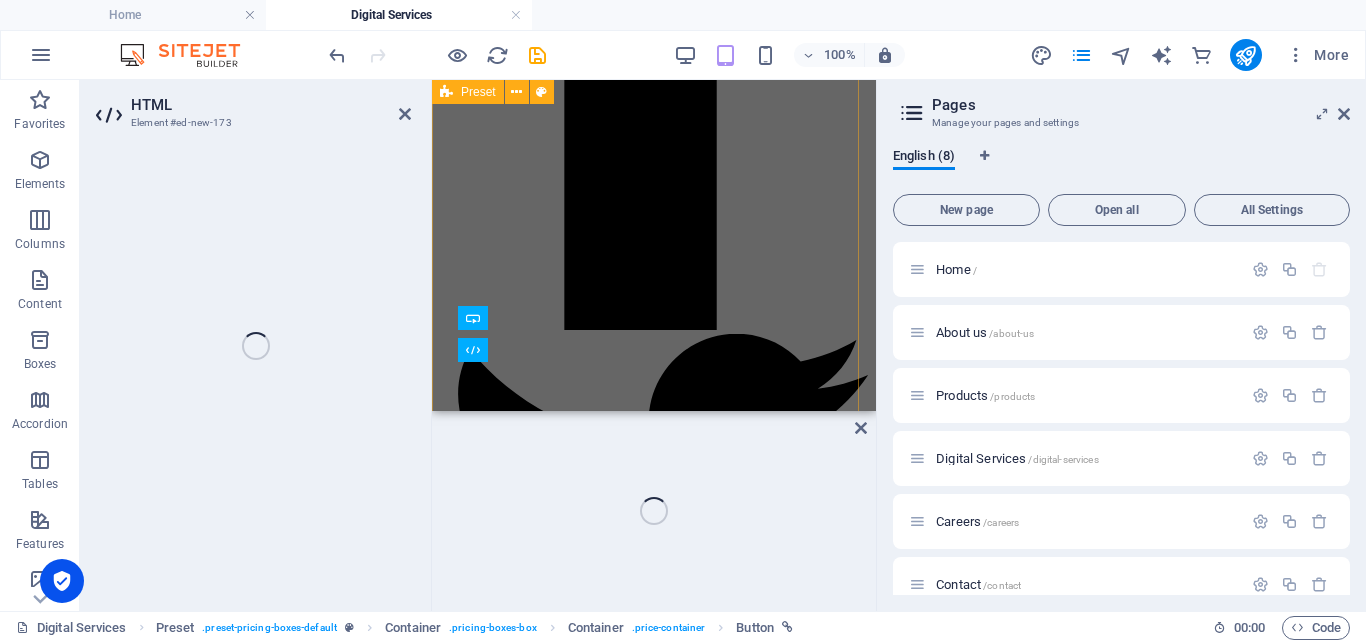 scroll, scrollTop: 2025, scrollLeft: 0, axis: vertical 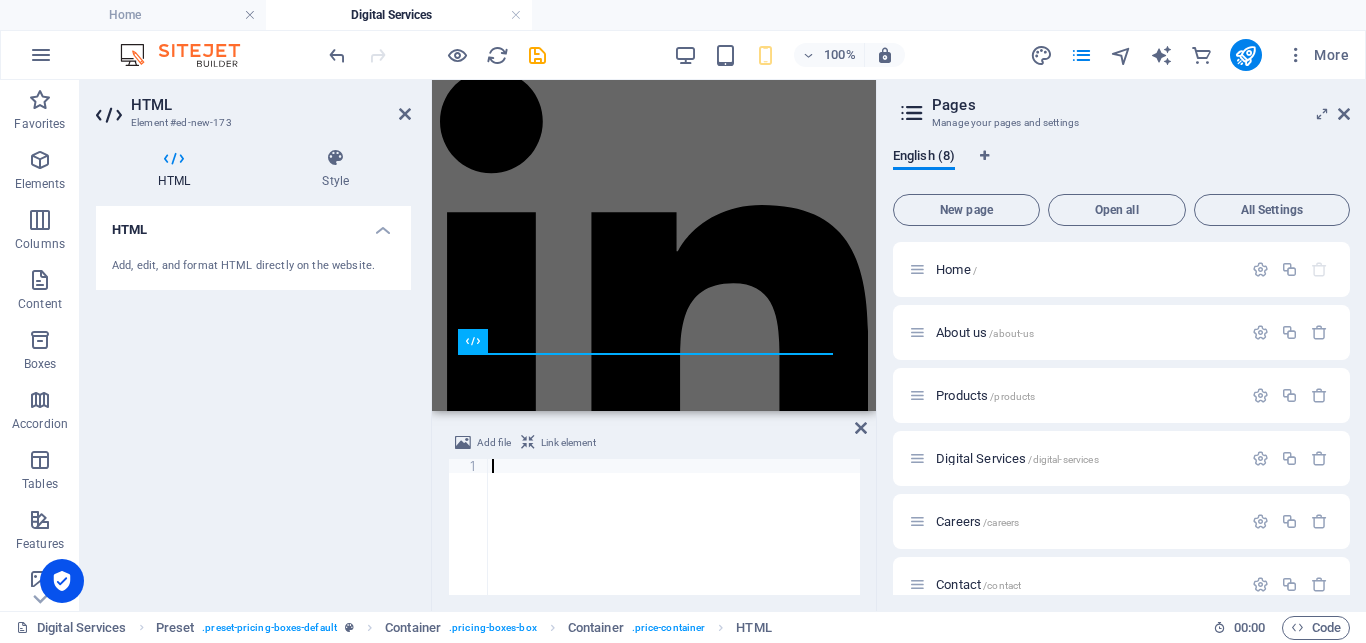 click on "HTML" at bounding box center (178, 169) 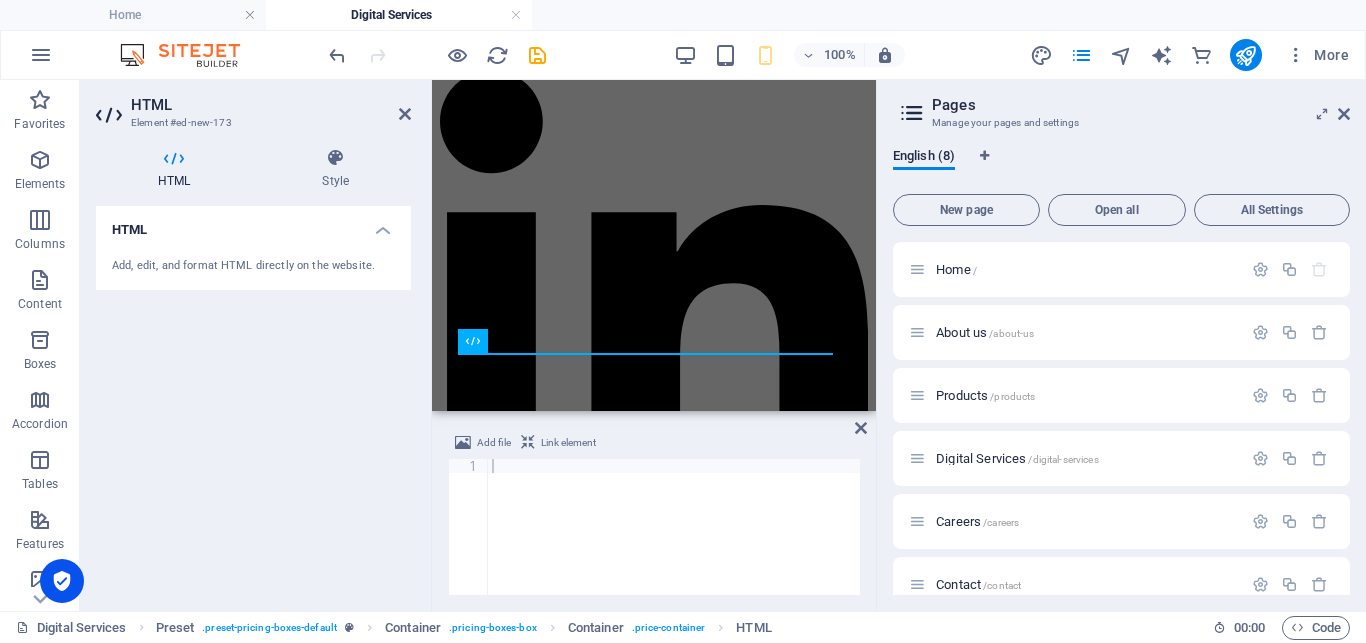 click at bounding box center (674, 541) 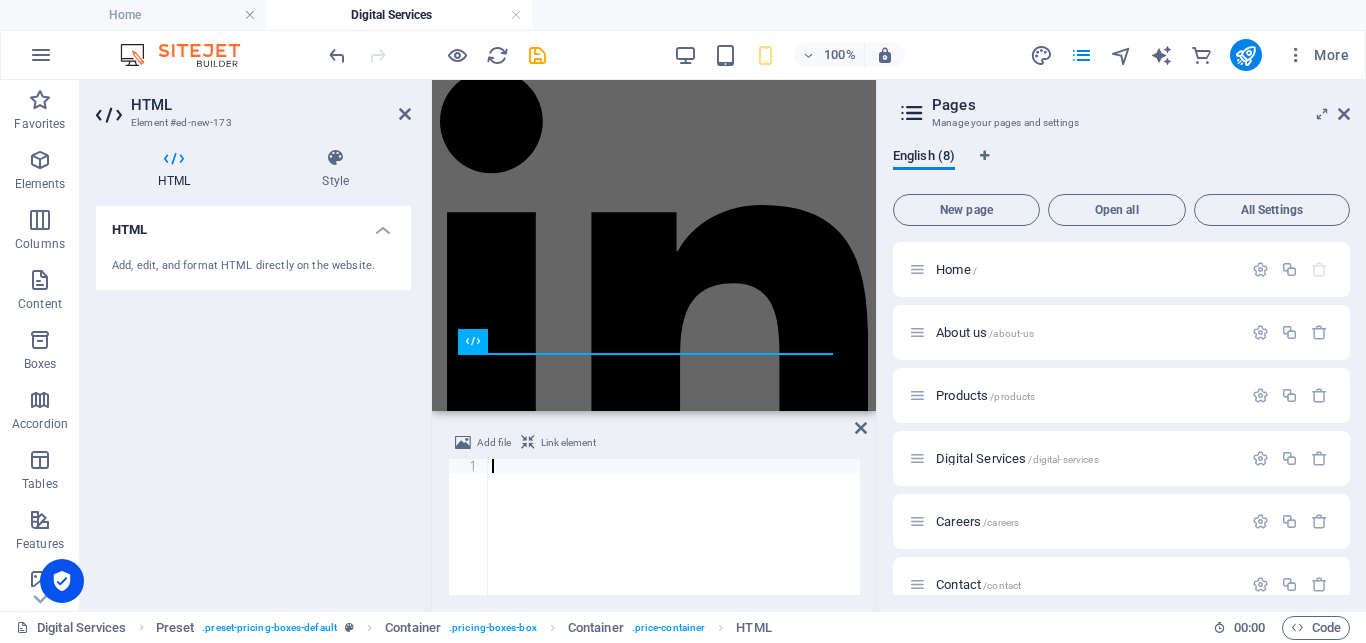 paste on "</script>" 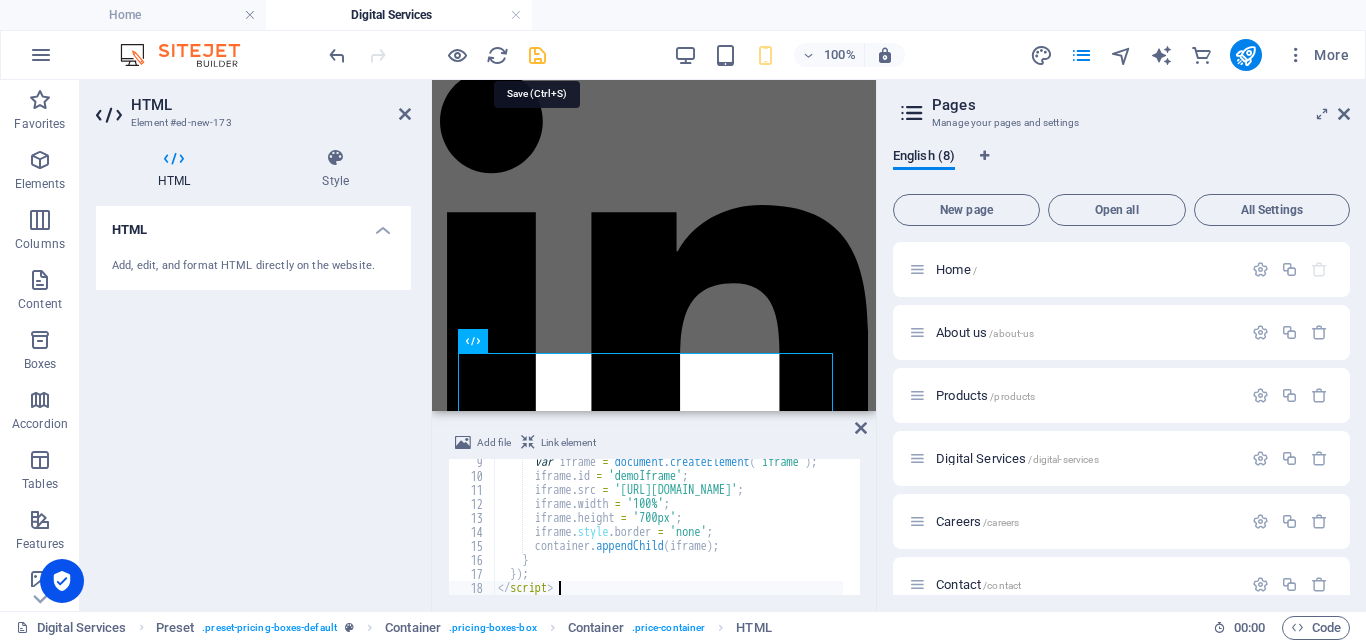 click at bounding box center (537, 55) 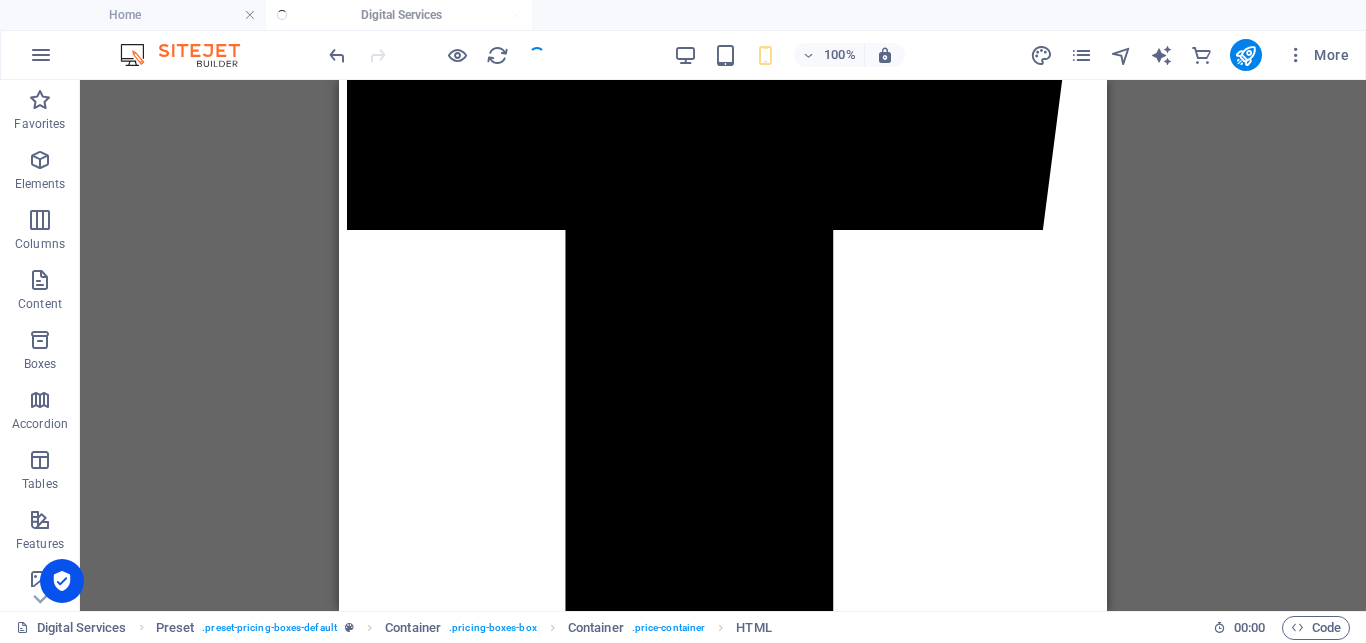 scroll, scrollTop: 1571, scrollLeft: 0, axis: vertical 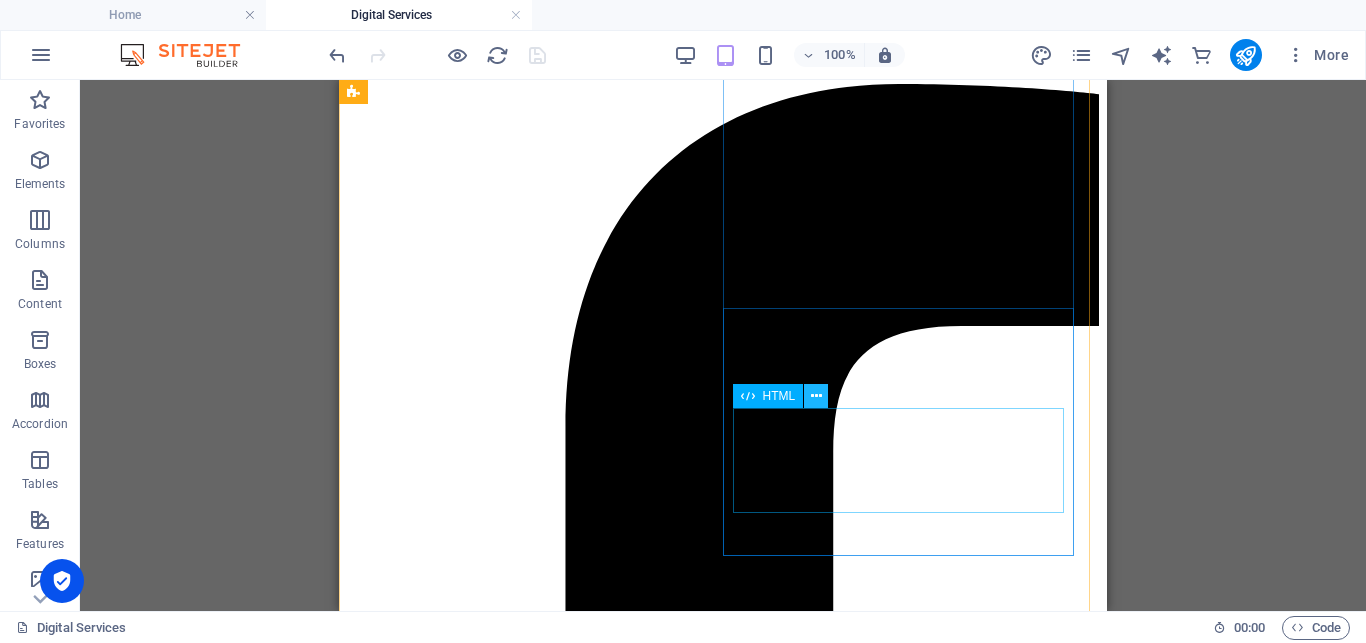click at bounding box center (816, 396) 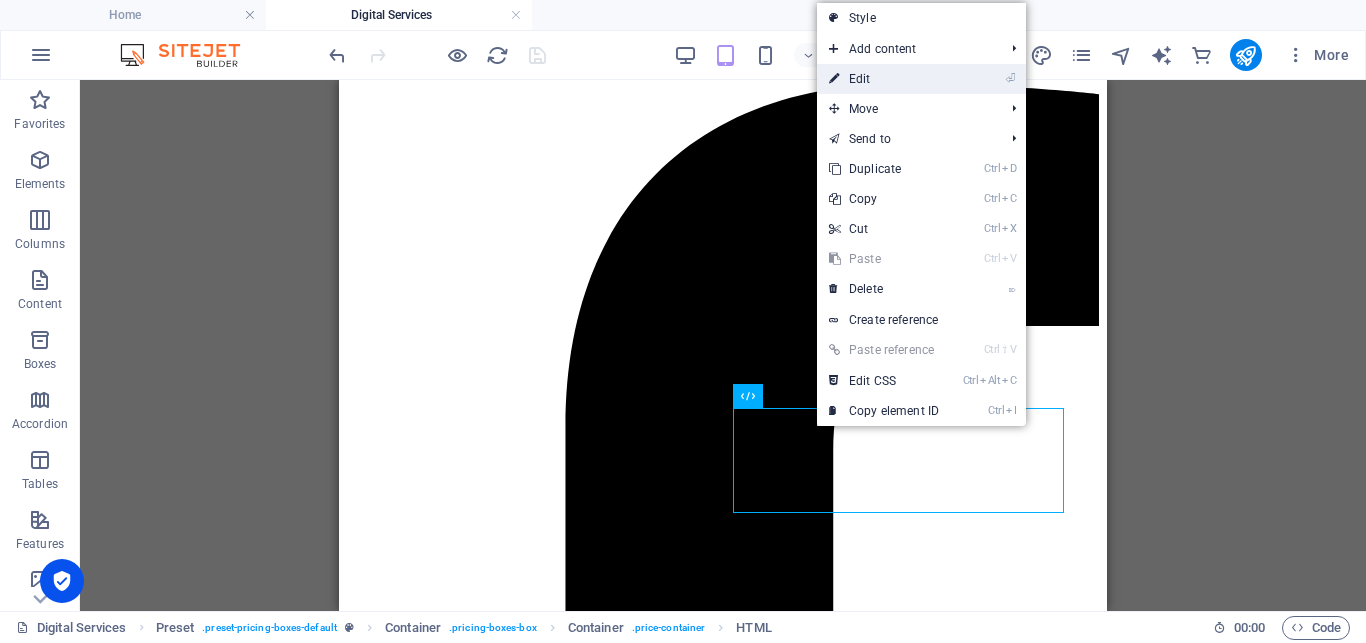 click on "⏎  Edit" at bounding box center [884, 79] 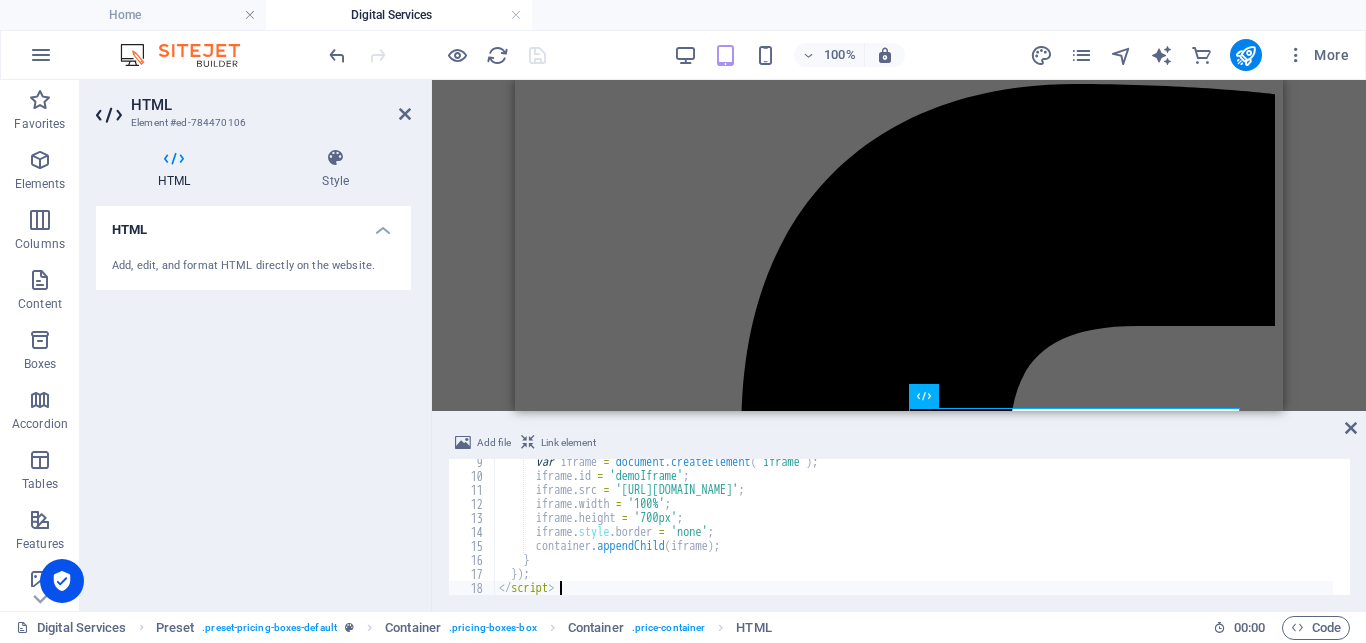scroll, scrollTop: 116, scrollLeft: 0, axis: vertical 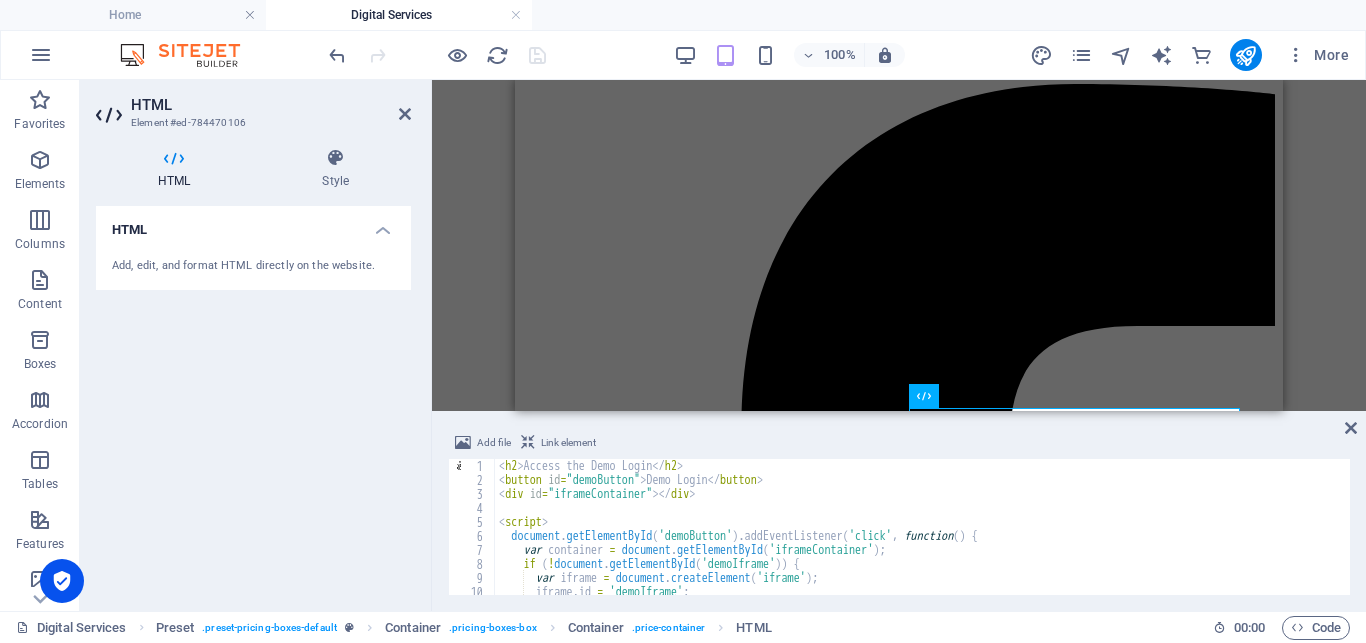 click on "< h2 > Access the Demo Login </ h2 > < button   id = "demoButton" > Demo Login </ button > < div   id = "iframeContainer" > </ div > < script >    document . getElementById ( 'demoButton' ) . addEventListener ( 'click' ,   function ( )   {      var   container   =   document . getElementById ( 'iframeContainer' ) ;      if   ( ! document . getElementById ( 'demoIframe' ))   {         var   iframe   =   document . createElement ( 'iframe' ) ;         iframe . id   =   'demoIframe' ;         iframe . src   =   '[URL][DOMAIN_NAME]' ;" at bounding box center [914, 541] 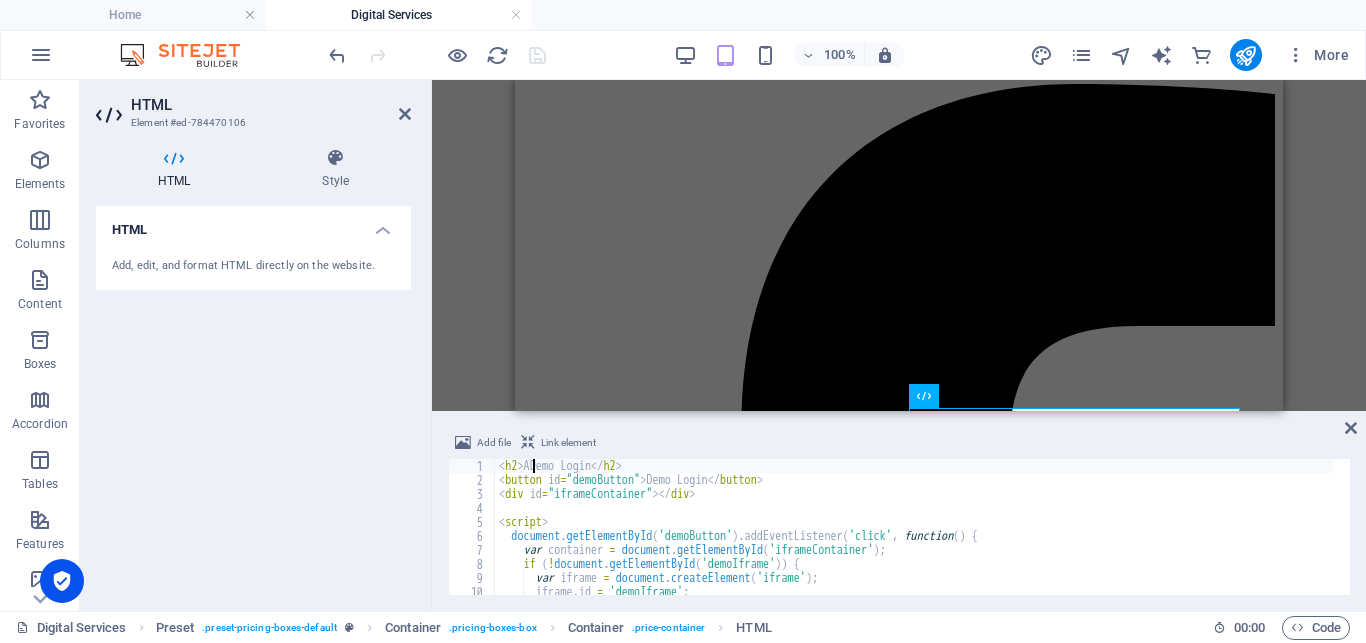 type on "<h2>Demo Login</h2>" 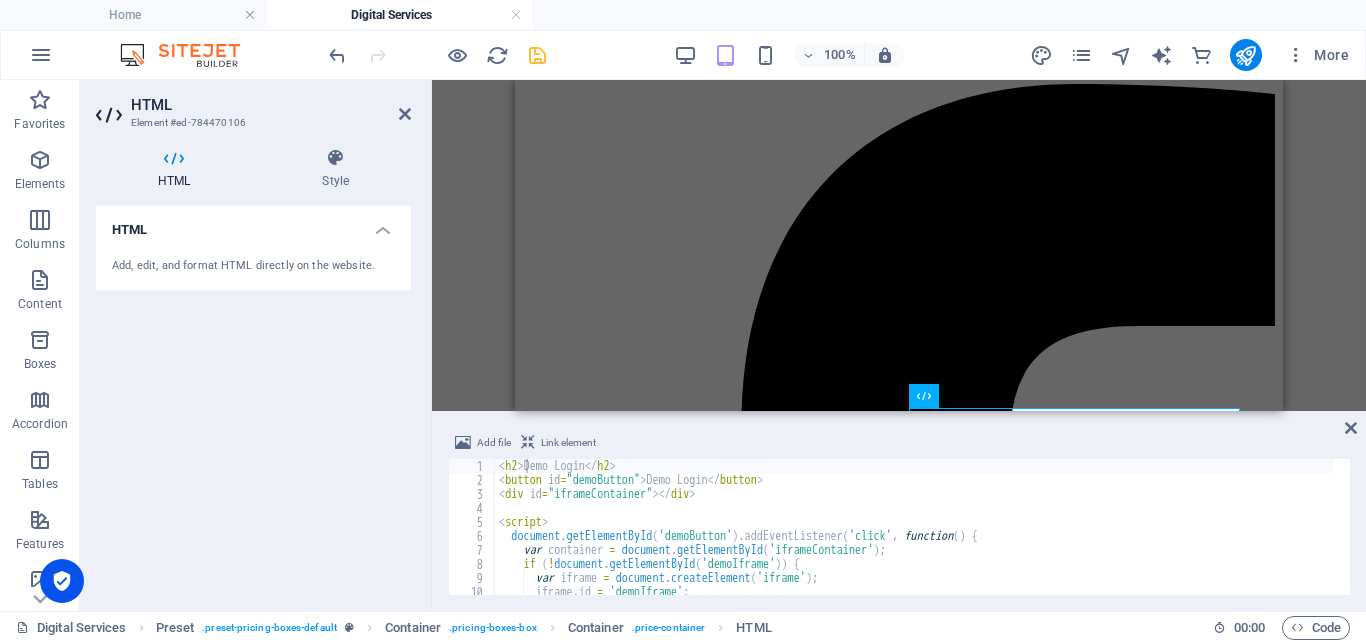 click on "H1   Banner   Banner   Container   Reference   Preset   Container   Container   Button   Button   Button   Container   Container   Text   Container   Container   Container   Container   Text   Container   Container   Container   Text   Container   Reference   Container   Text   HTML   H4   HTML   Preset   Container   Container   Preset   Container   Container   Text   Container   H4   Container   Button" at bounding box center (899, 245) 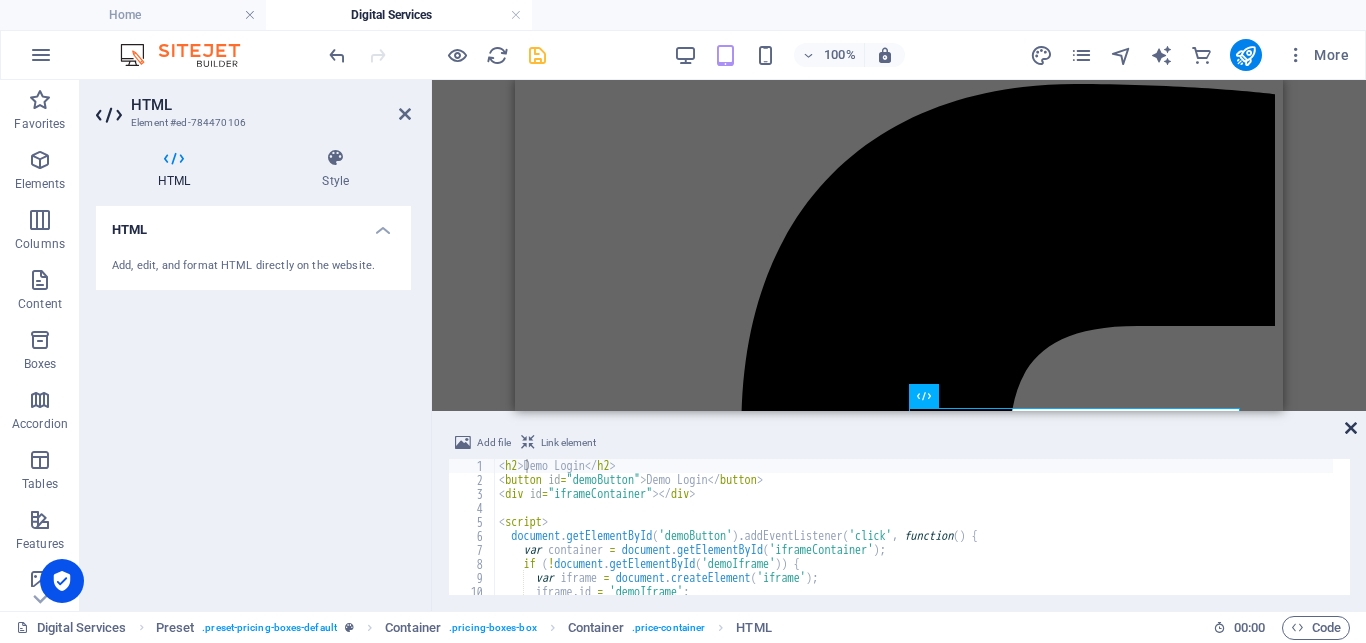 click at bounding box center [1351, 428] 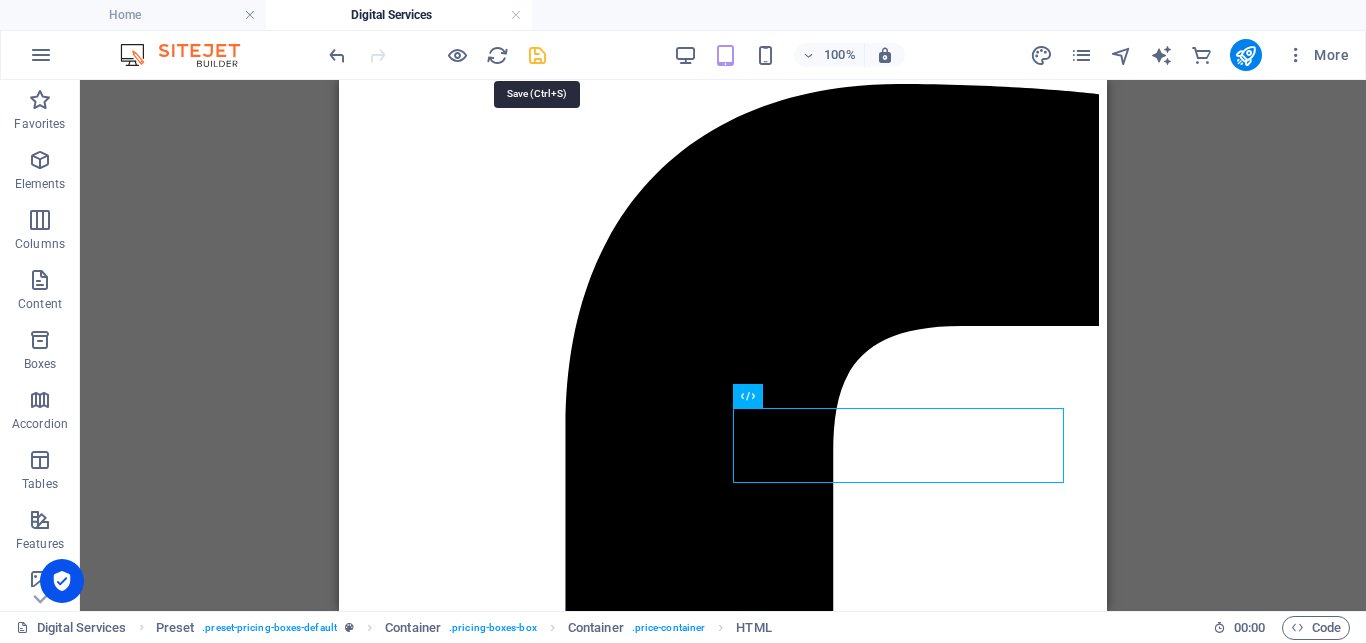 click at bounding box center (537, 55) 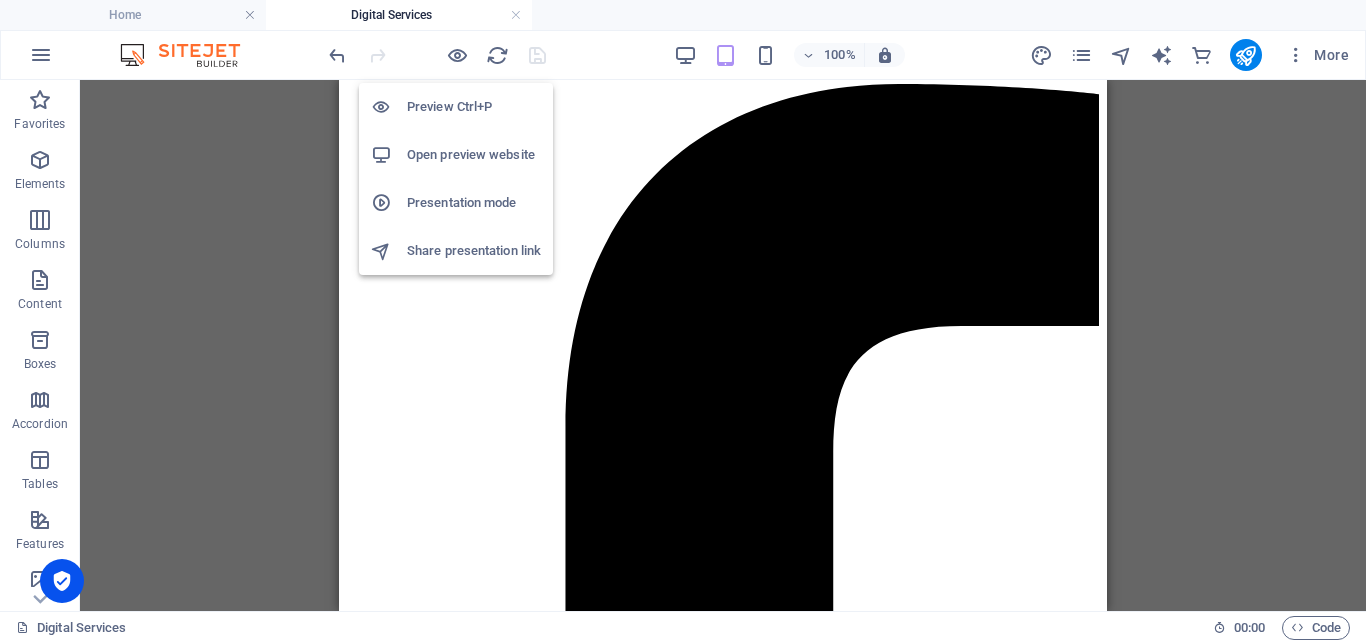 click on "Open preview website" at bounding box center (474, 155) 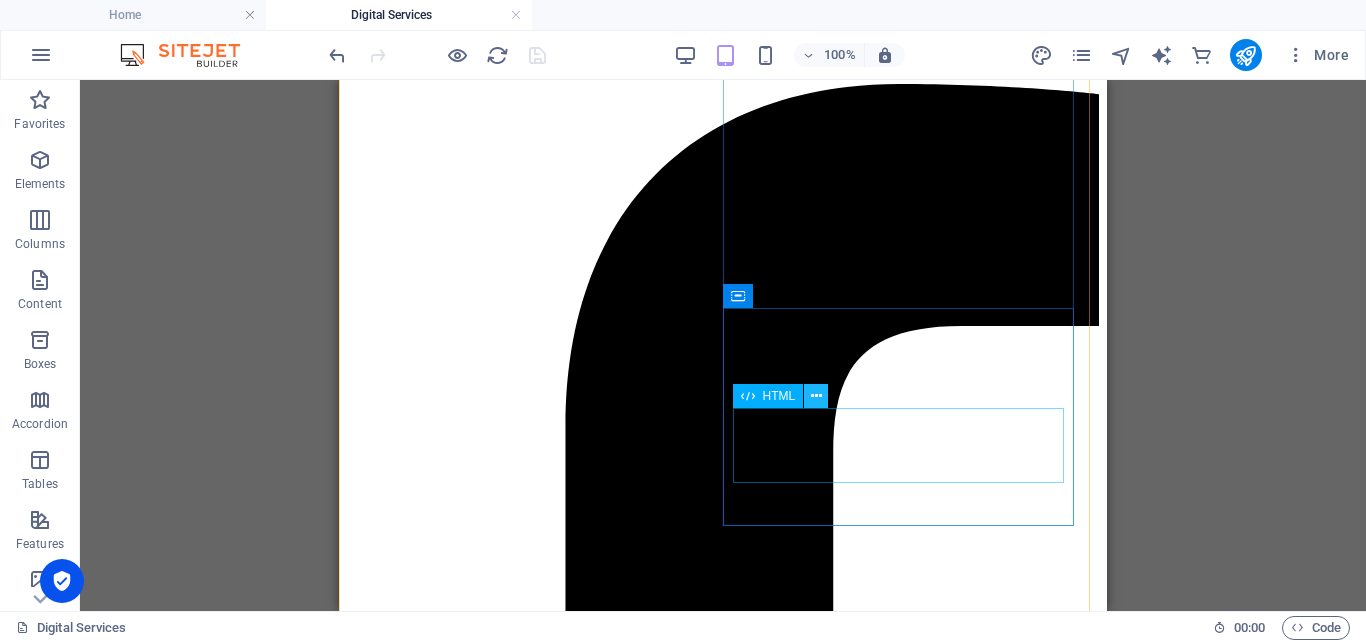 click at bounding box center (816, 396) 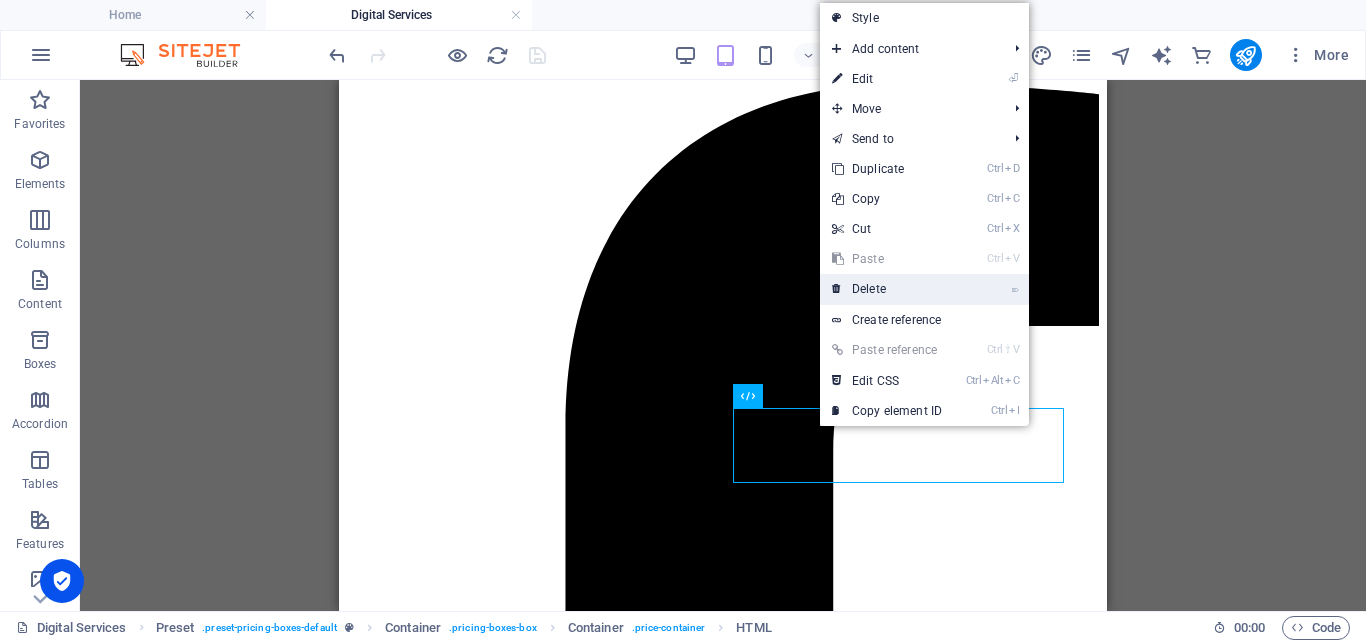 click on "⌦  Delete" at bounding box center (887, 289) 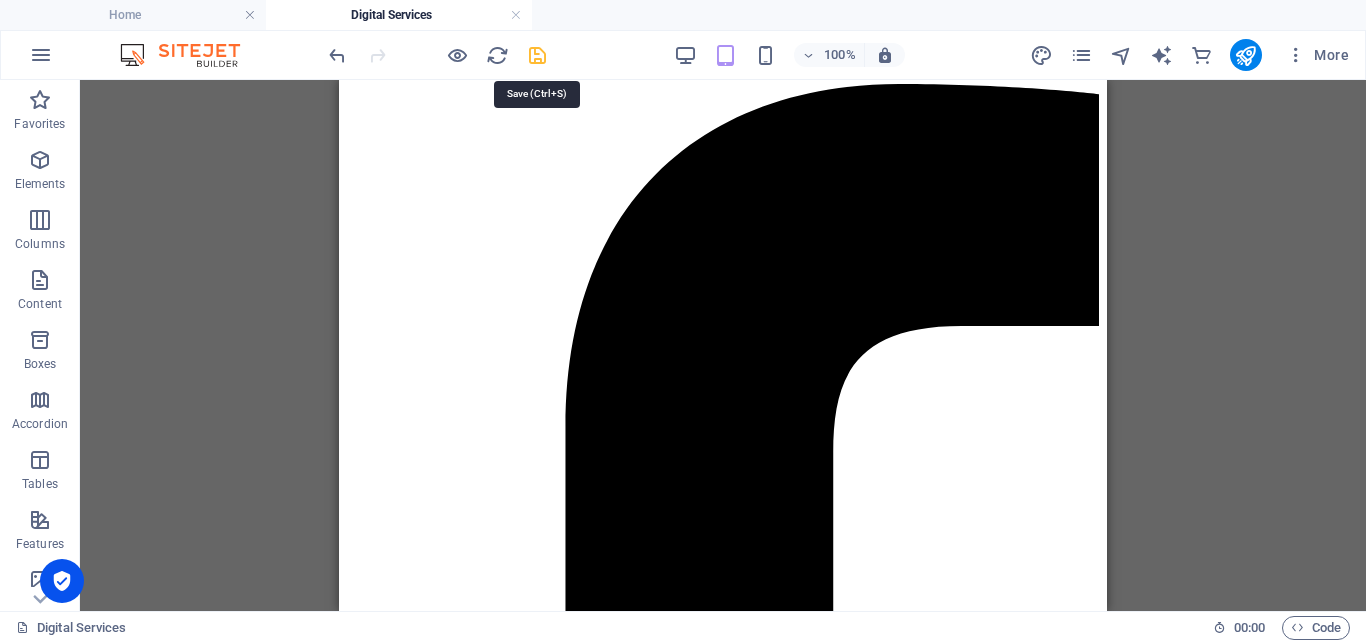 click at bounding box center (537, 55) 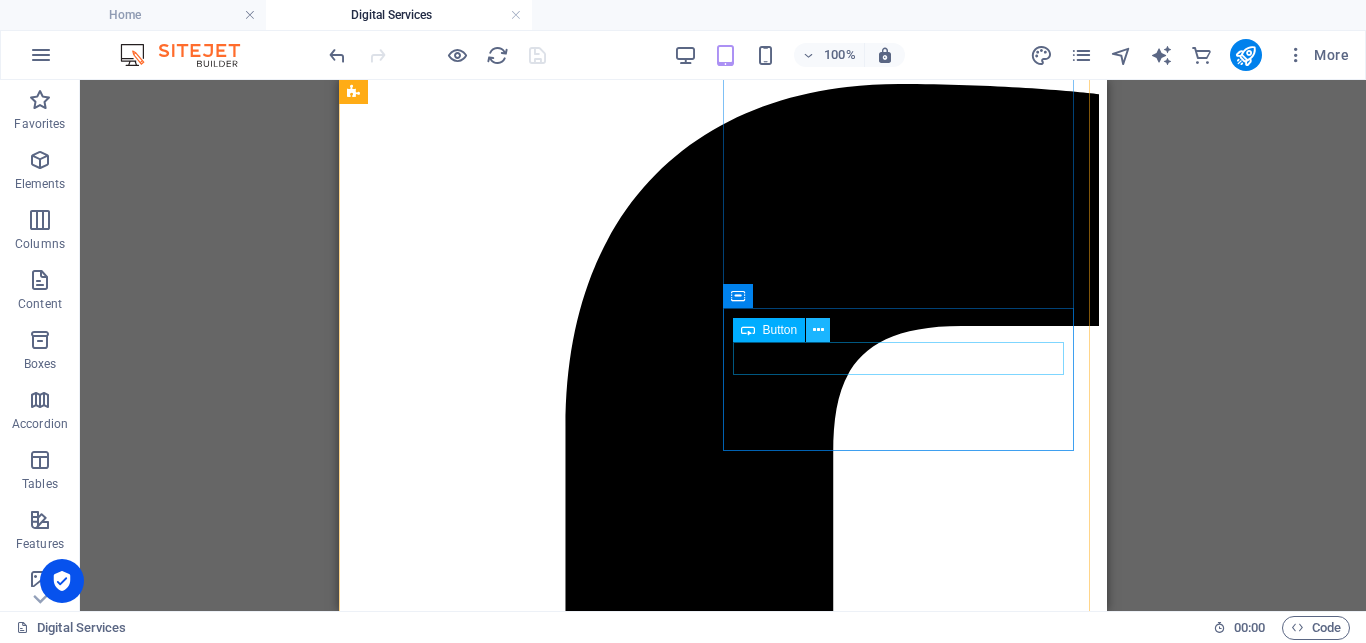 click at bounding box center [818, 330] 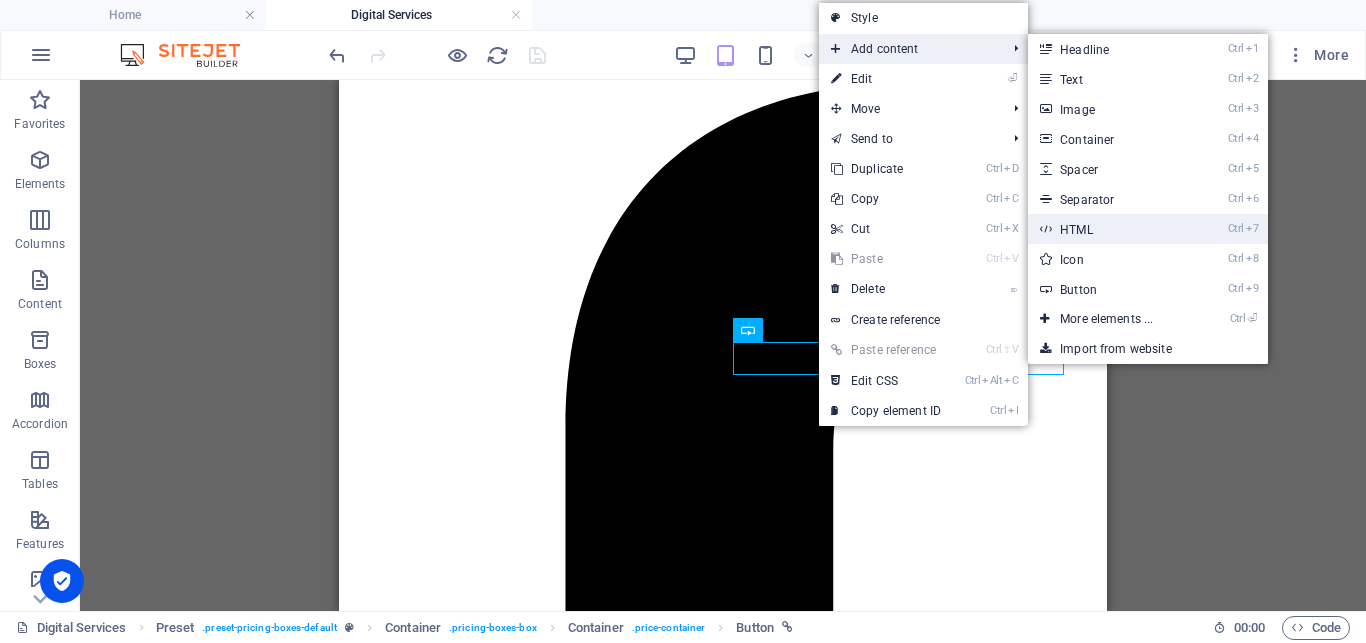 click on "Ctrl 7  HTML" at bounding box center [1110, 229] 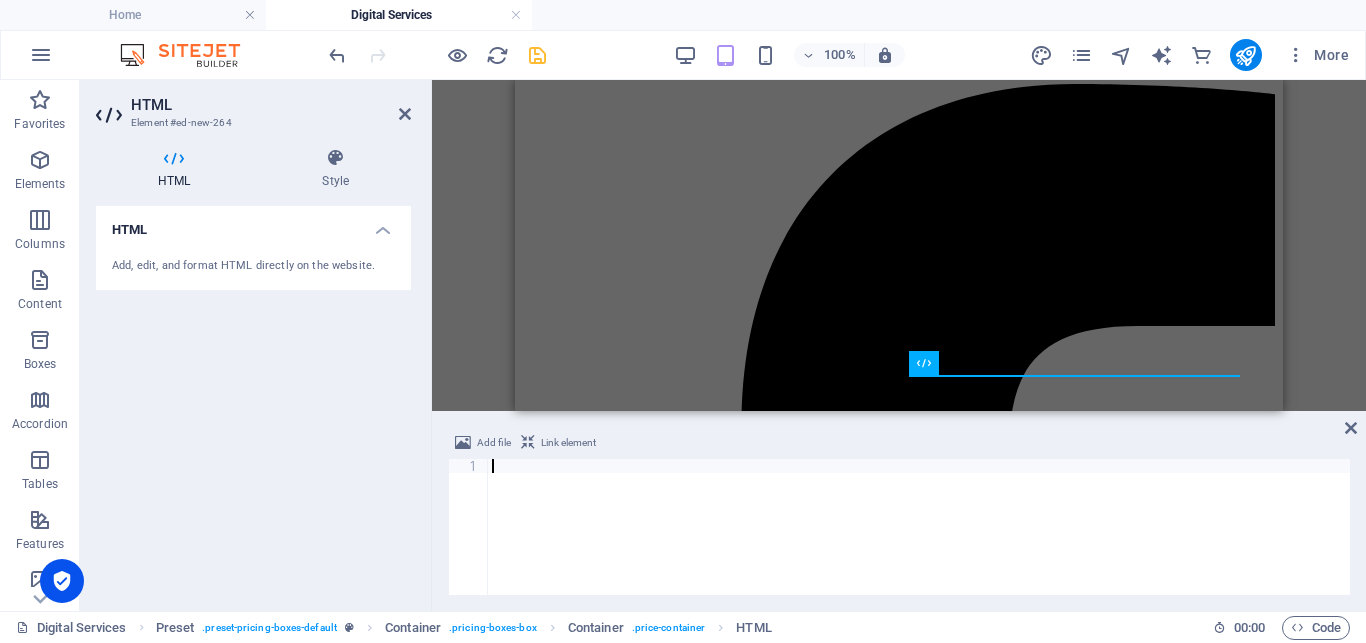 paste on "</iframe>" 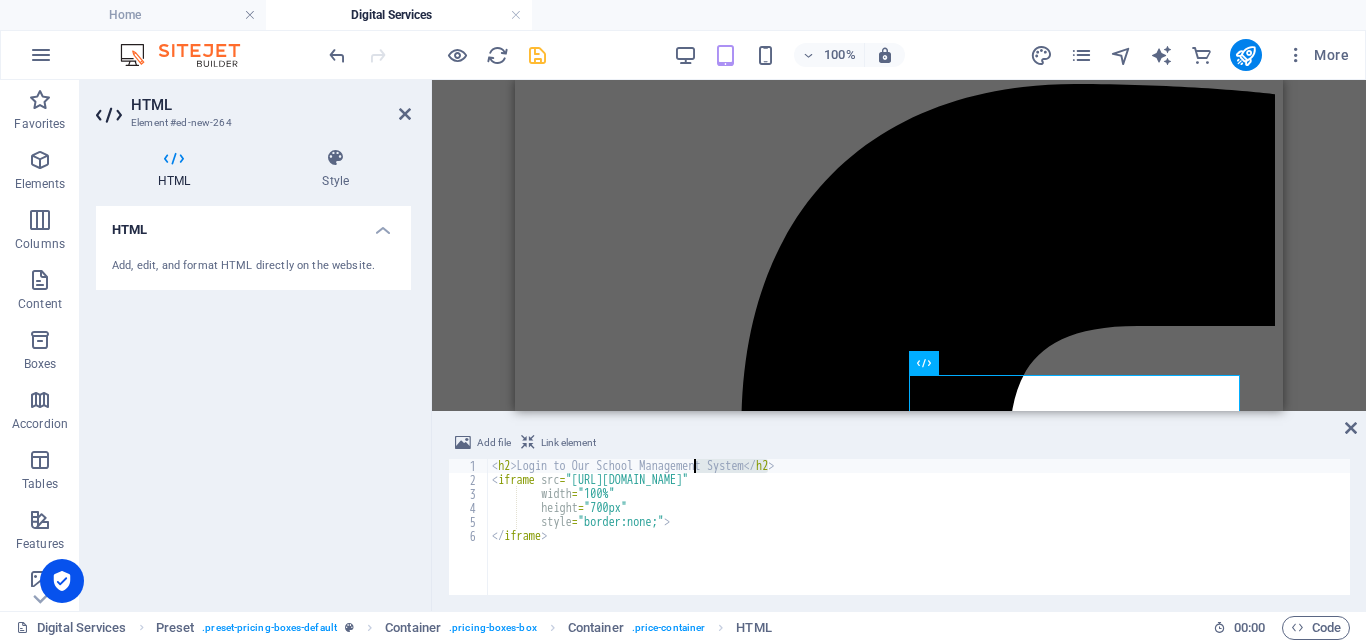 drag, startPoint x: 766, startPoint y: 465, endPoint x: 735, endPoint y: 459, distance: 31.575306 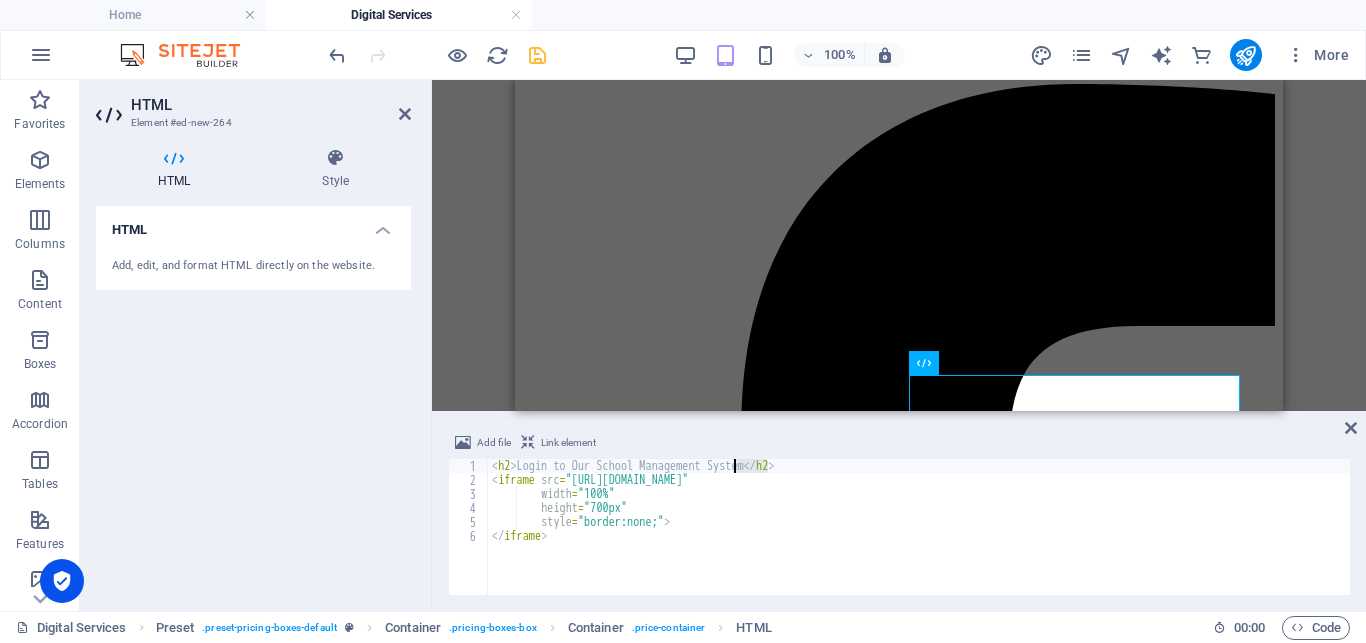 click on "< h2 > Login to Our School Management System </ h2 > < iframe   src = "[URL][DOMAIN_NAME]"             width = "100%"             height = "700px"             style = "border:none;" > </ iframe >" at bounding box center [919, 527] 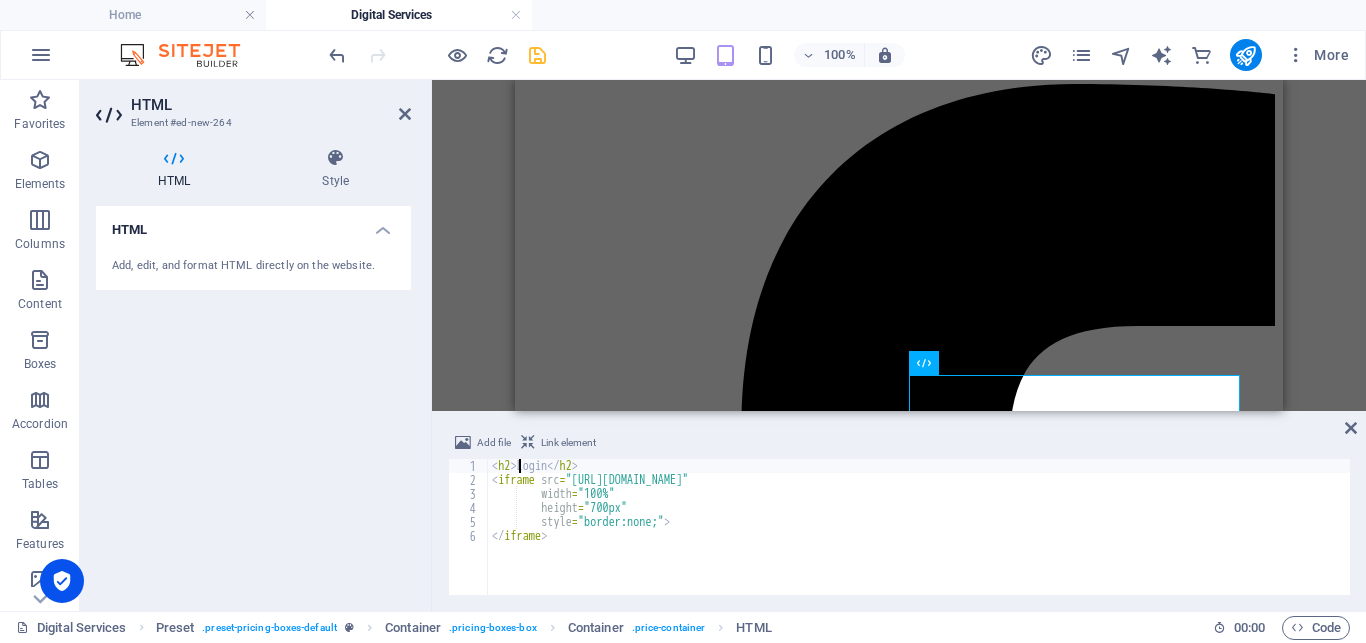 click on "< h2 > Login </ h2 > < iframe   src = "[URL][DOMAIN_NAME]"             width = "100%"             height = "700px"             style = "border:none;" > </ iframe >" at bounding box center [919, 541] 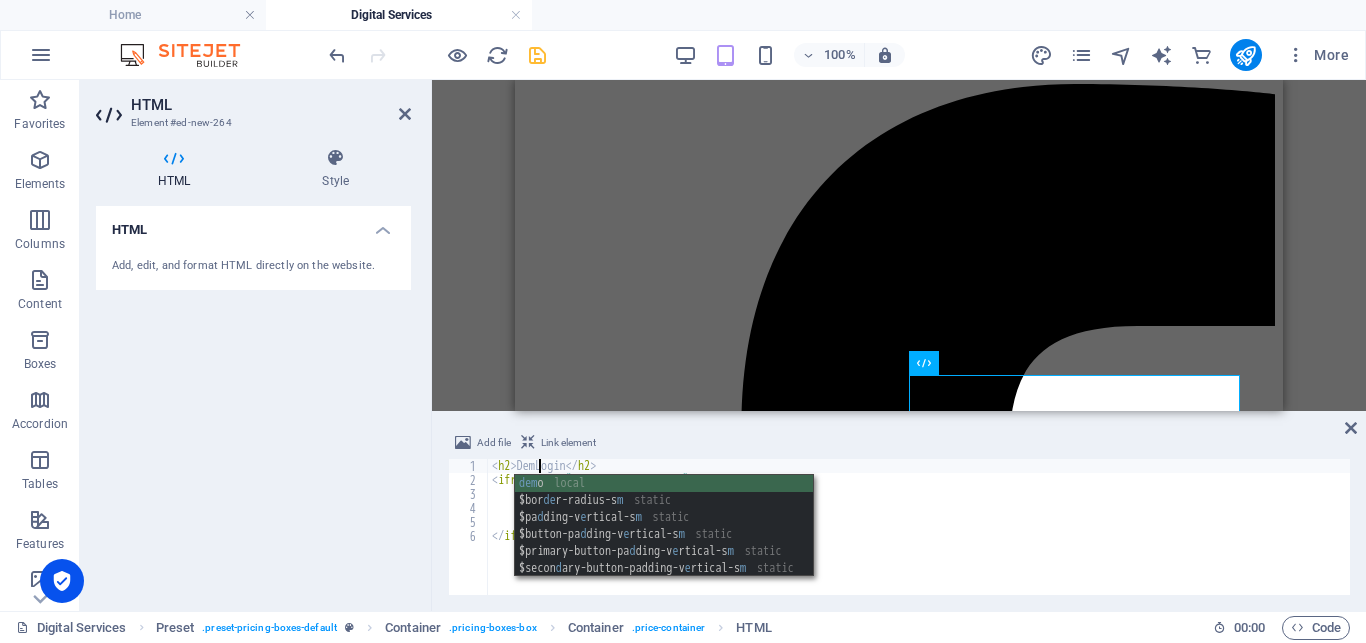 scroll, scrollTop: 0, scrollLeft: 4, axis: horizontal 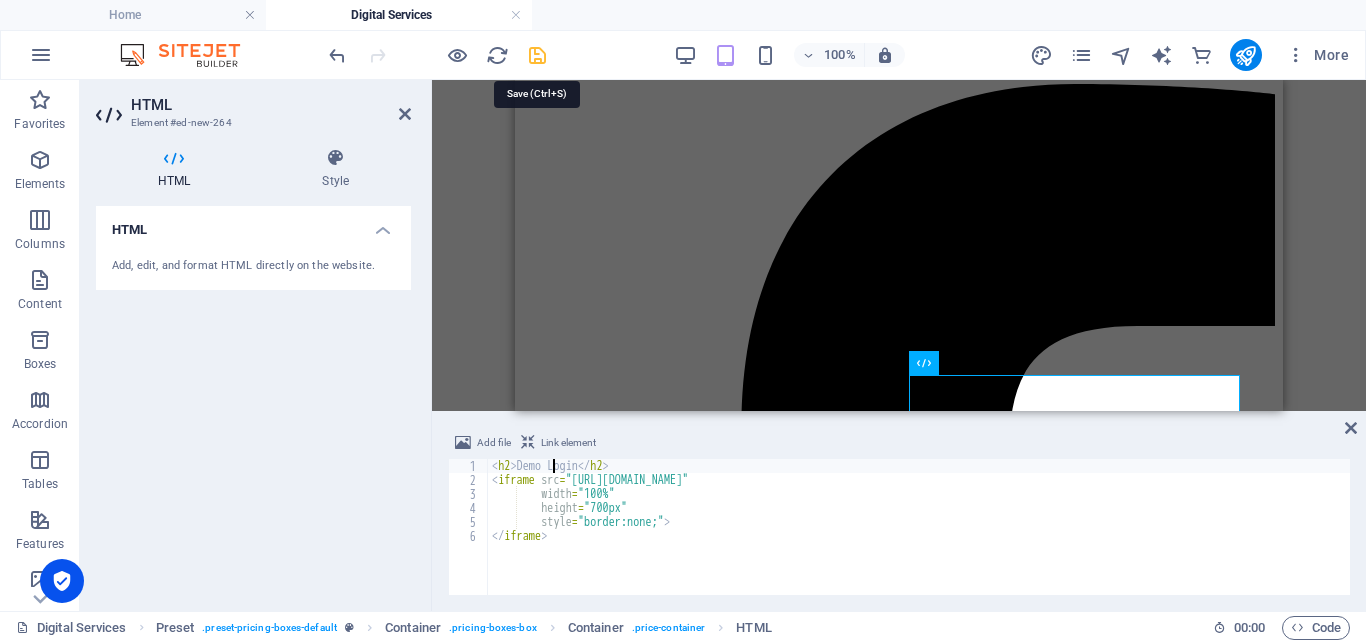 type on "<h2>Demo Login</h2>" 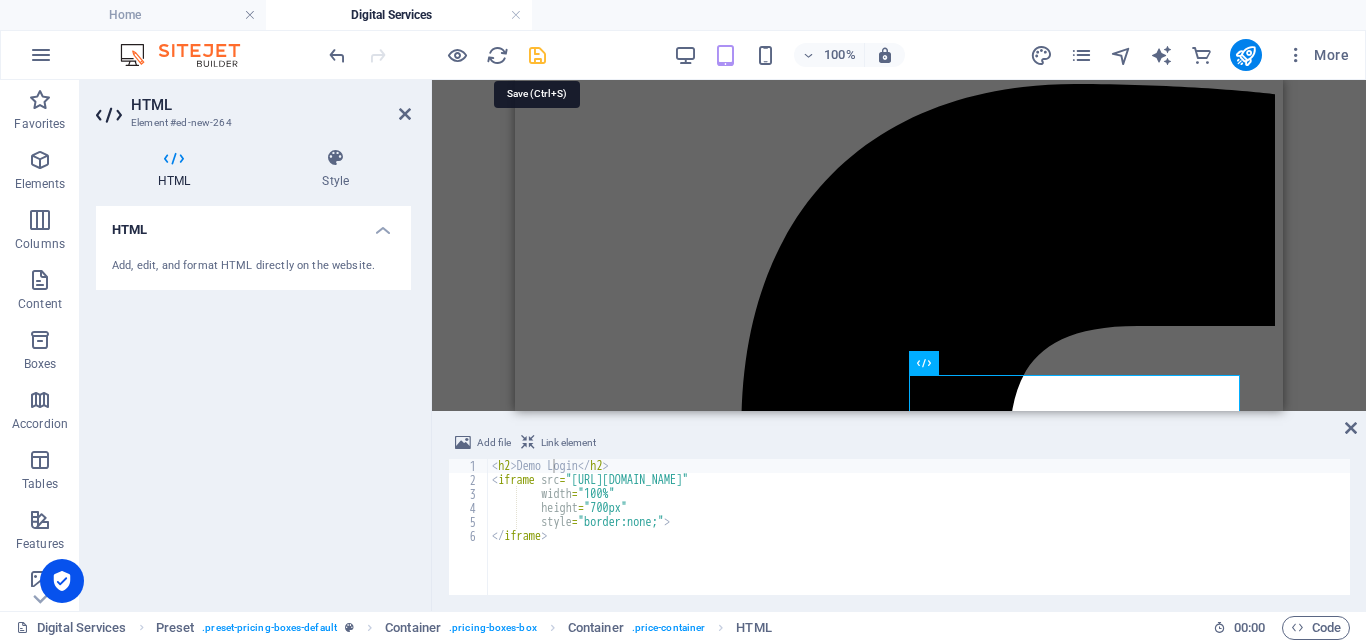 click at bounding box center [537, 55] 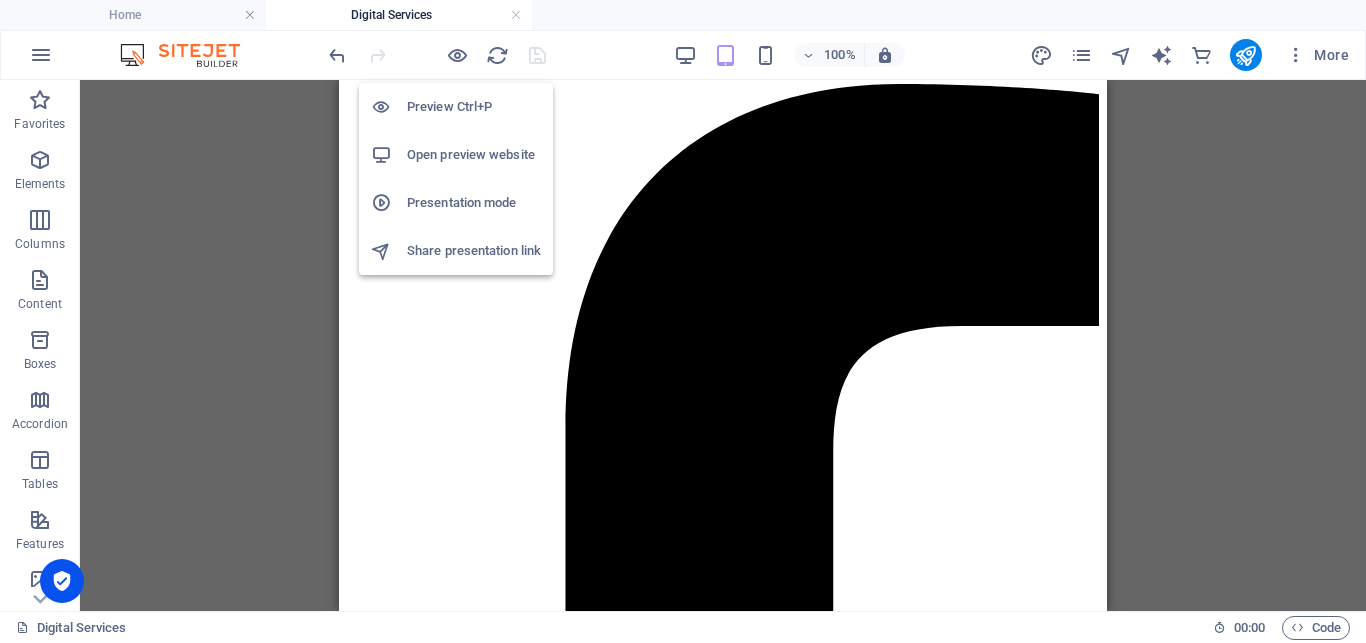 click on "Open preview website" at bounding box center (474, 155) 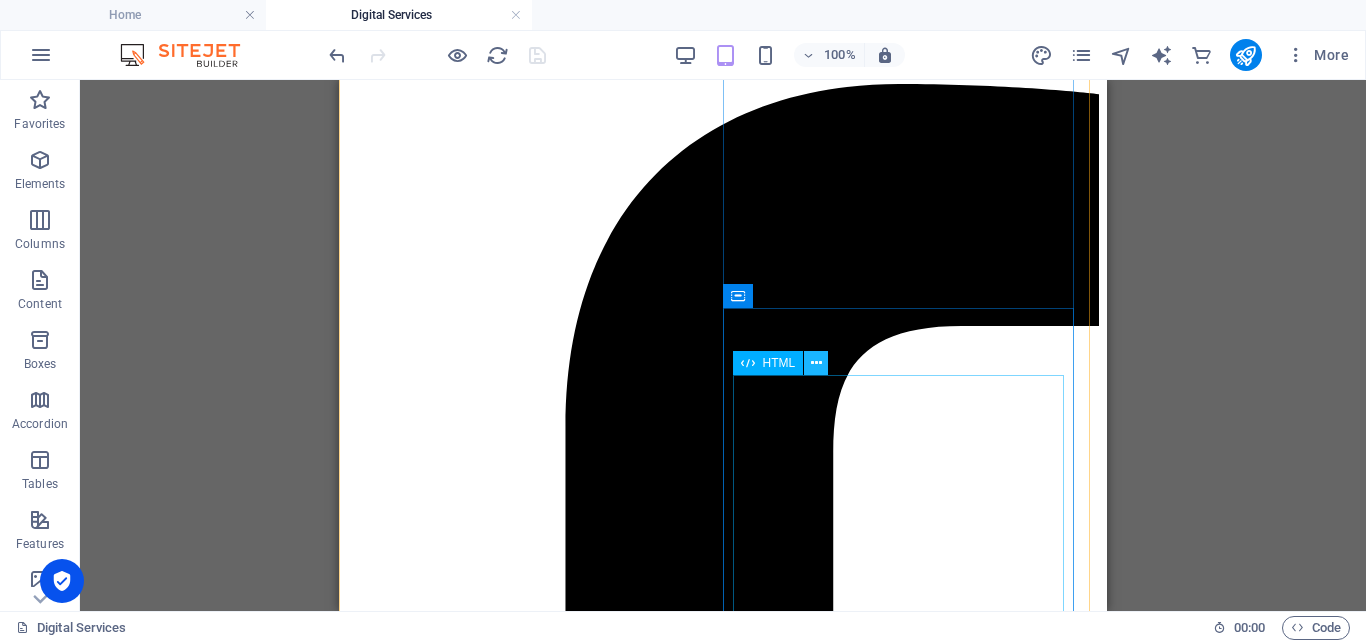 click at bounding box center (816, 363) 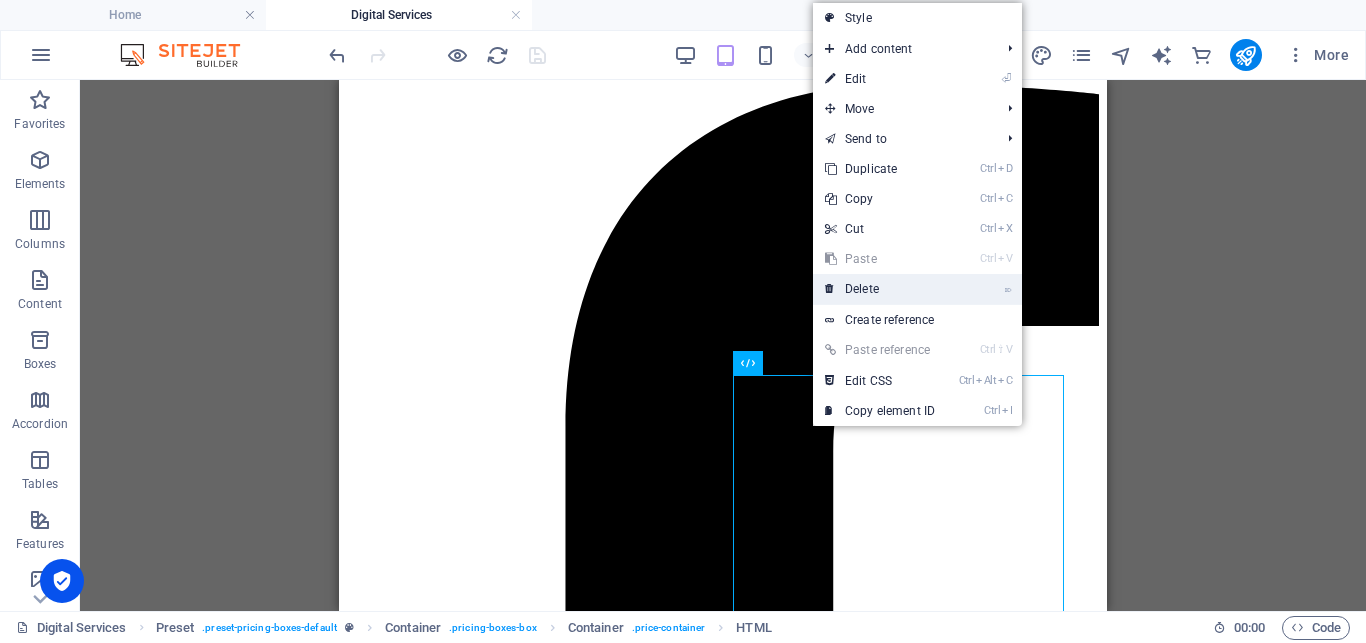 click on "⌦  Delete" at bounding box center (880, 289) 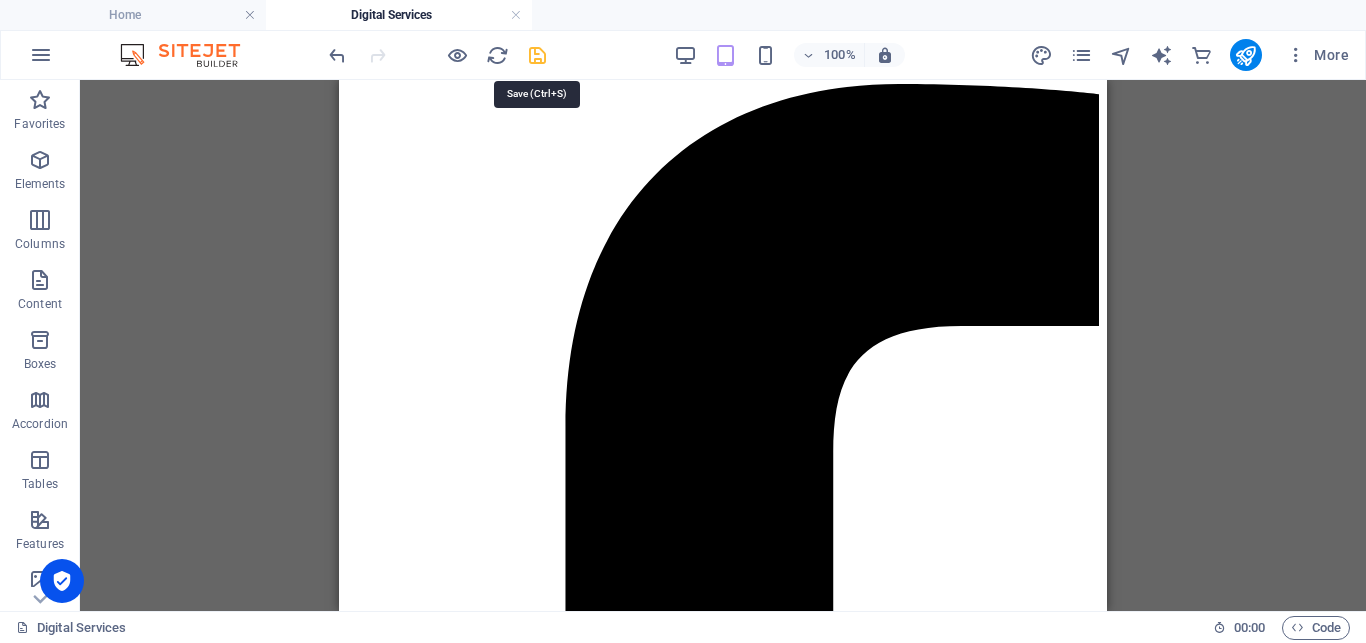 click at bounding box center (537, 55) 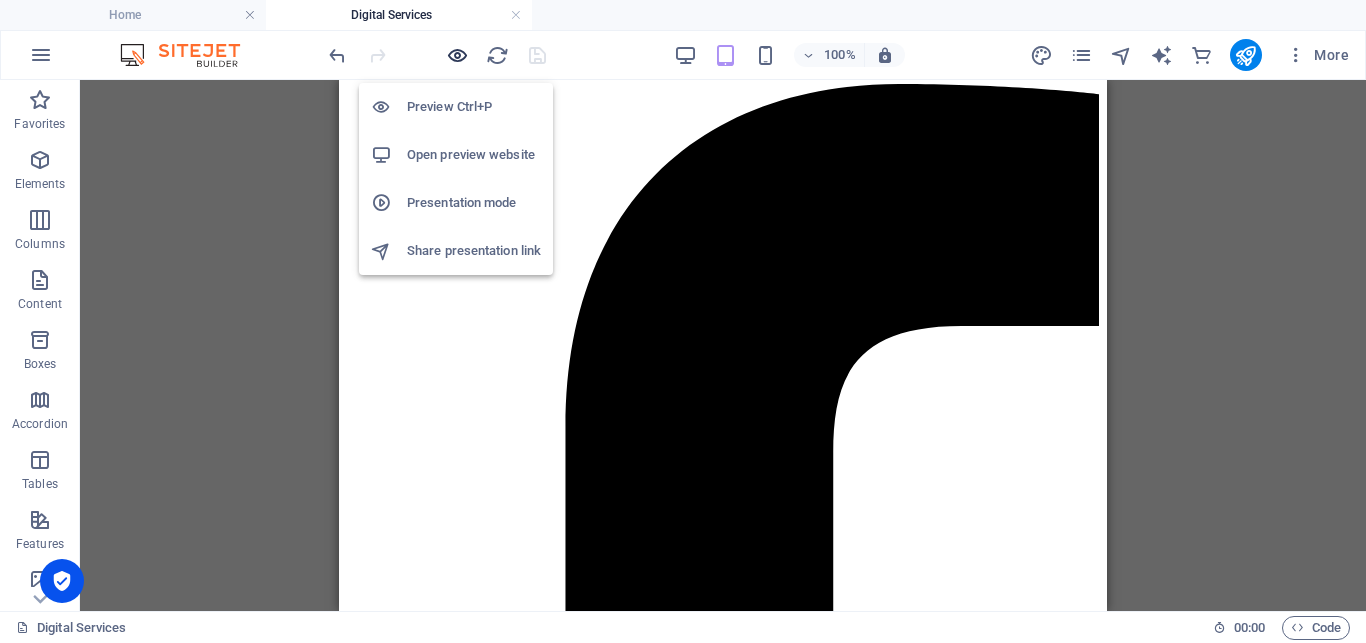 click at bounding box center [457, 55] 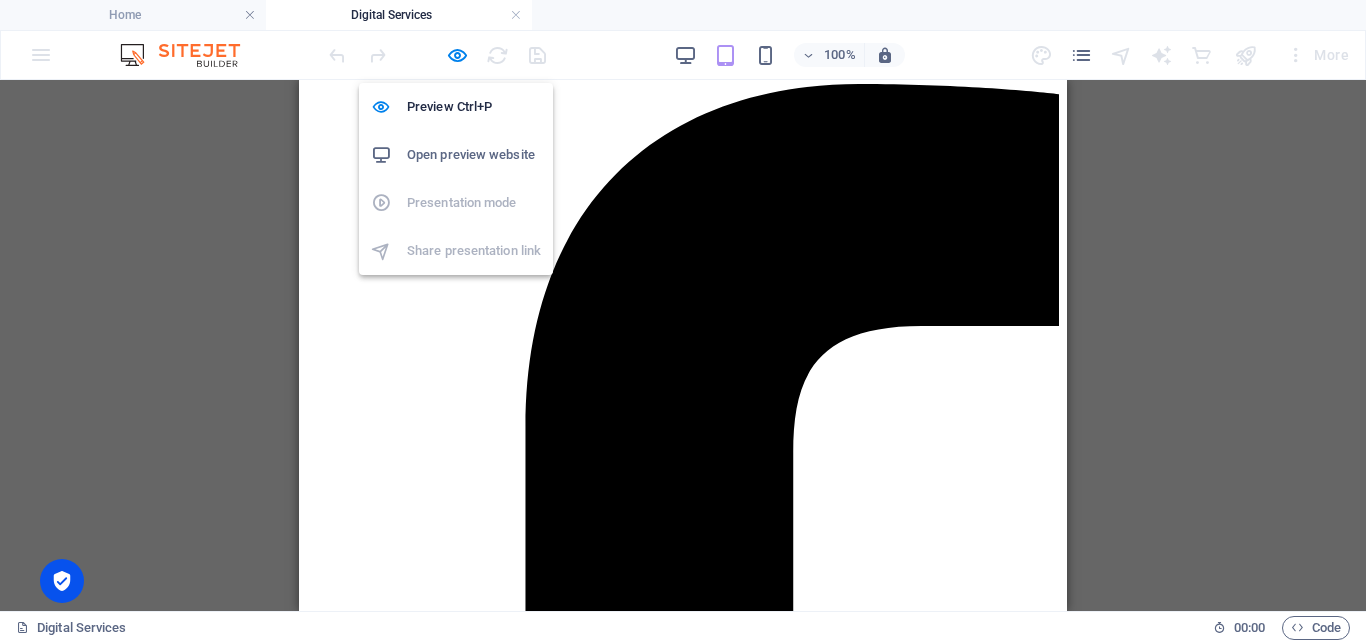 click on "Open preview website" at bounding box center (474, 155) 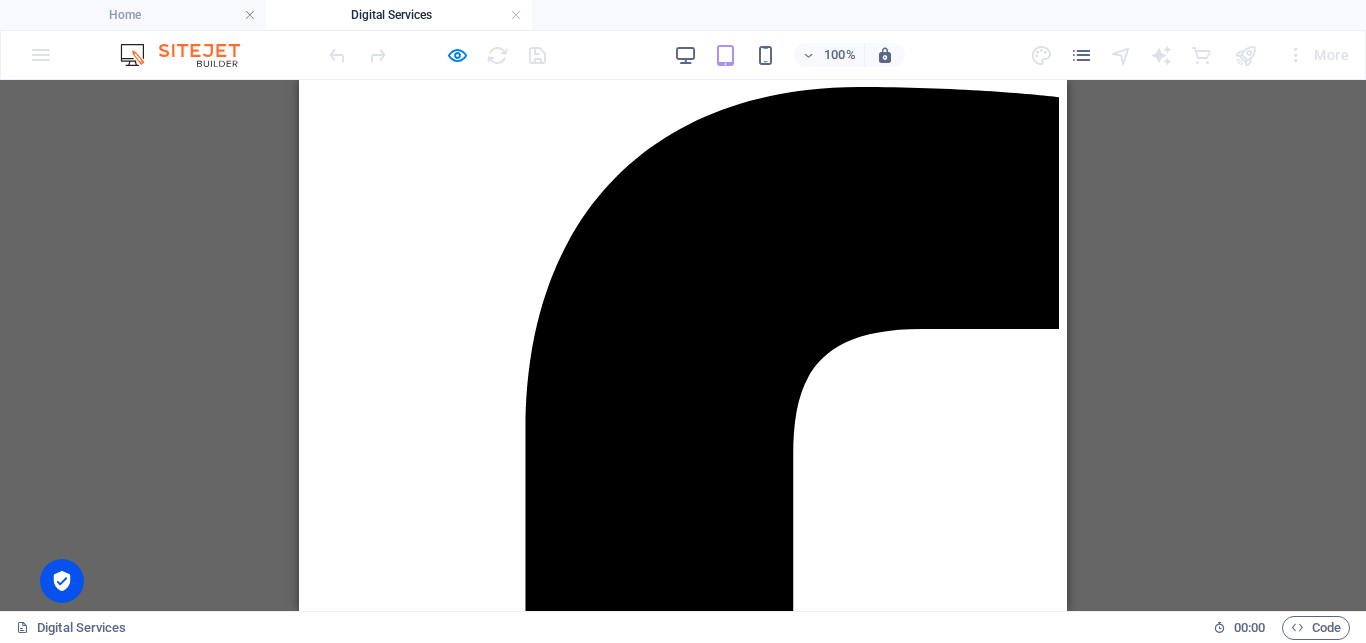 scroll, scrollTop: 1444, scrollLeft: 0, axis: vertical 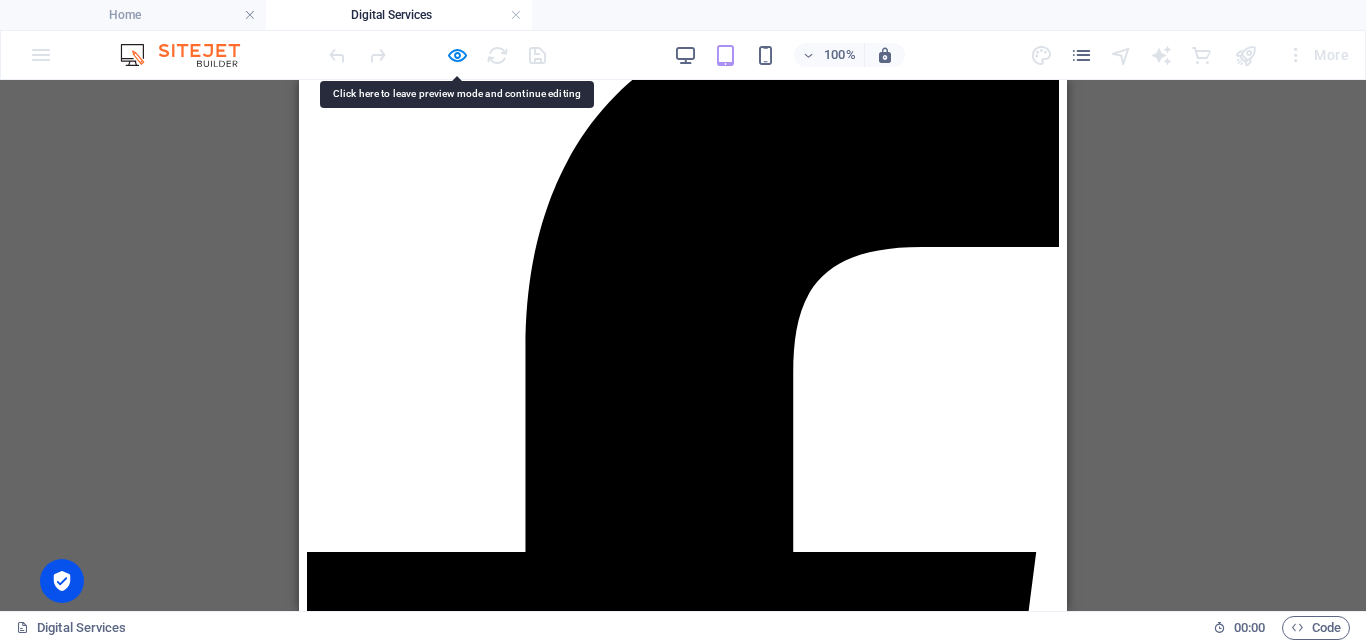 click on "from  KSH 60,000 school demo college demo Buy now" at bounding box center (683, 6094) 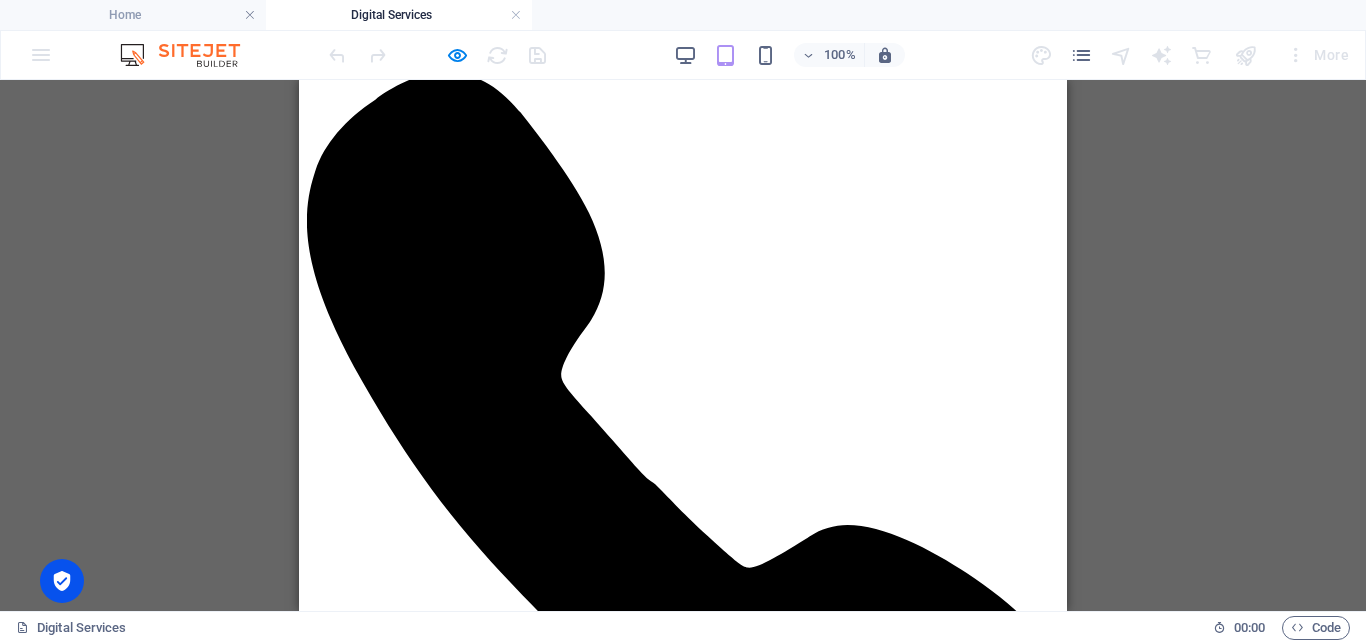 scroll, scrollTop: 0, scrollLeft: 0, axis: both 